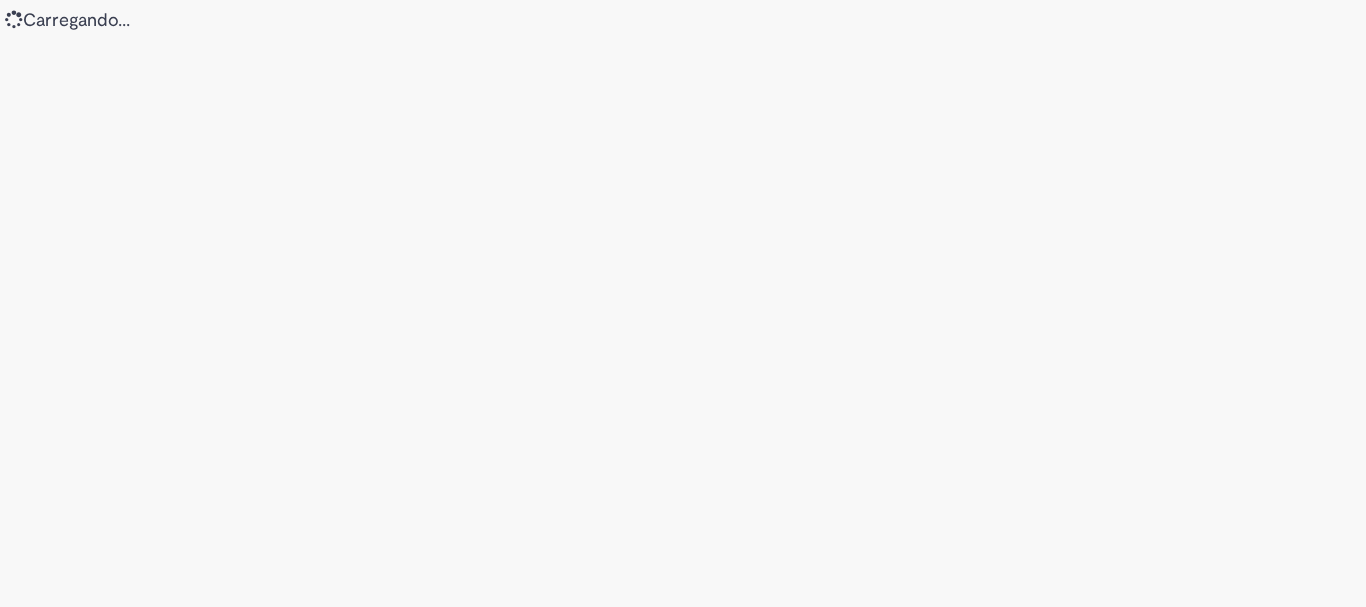 scroll, scrollTop: 0, scrollLeft: 0, axis: both 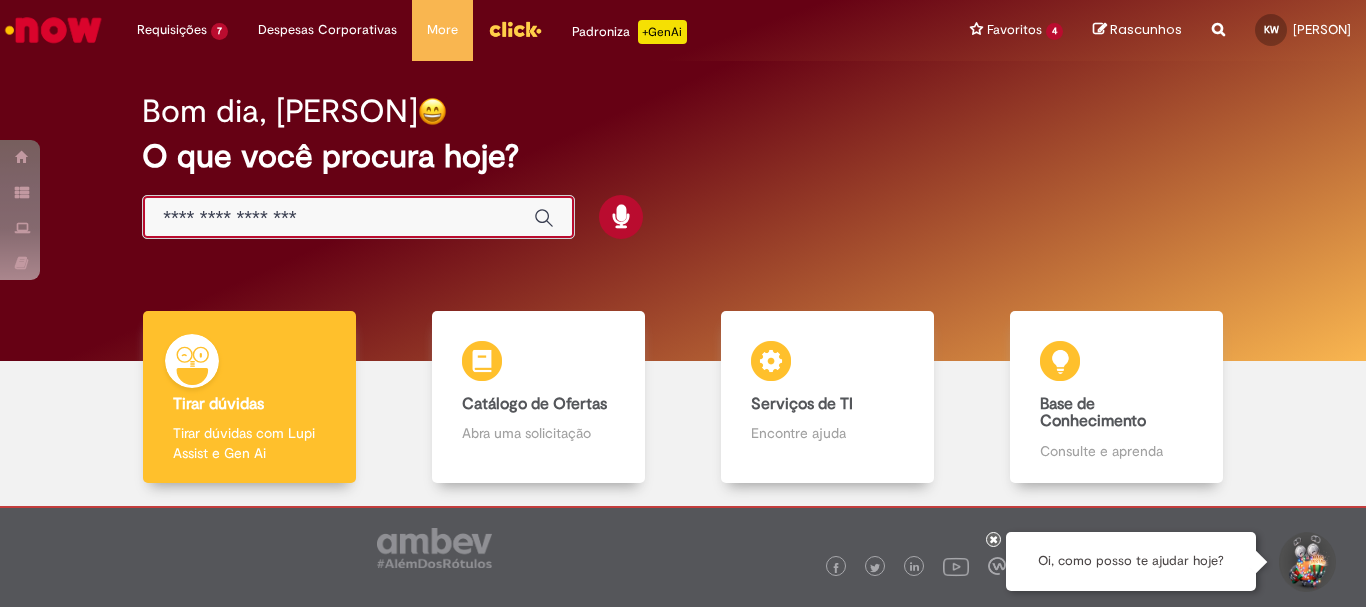 click at bounding box center (338, 218) 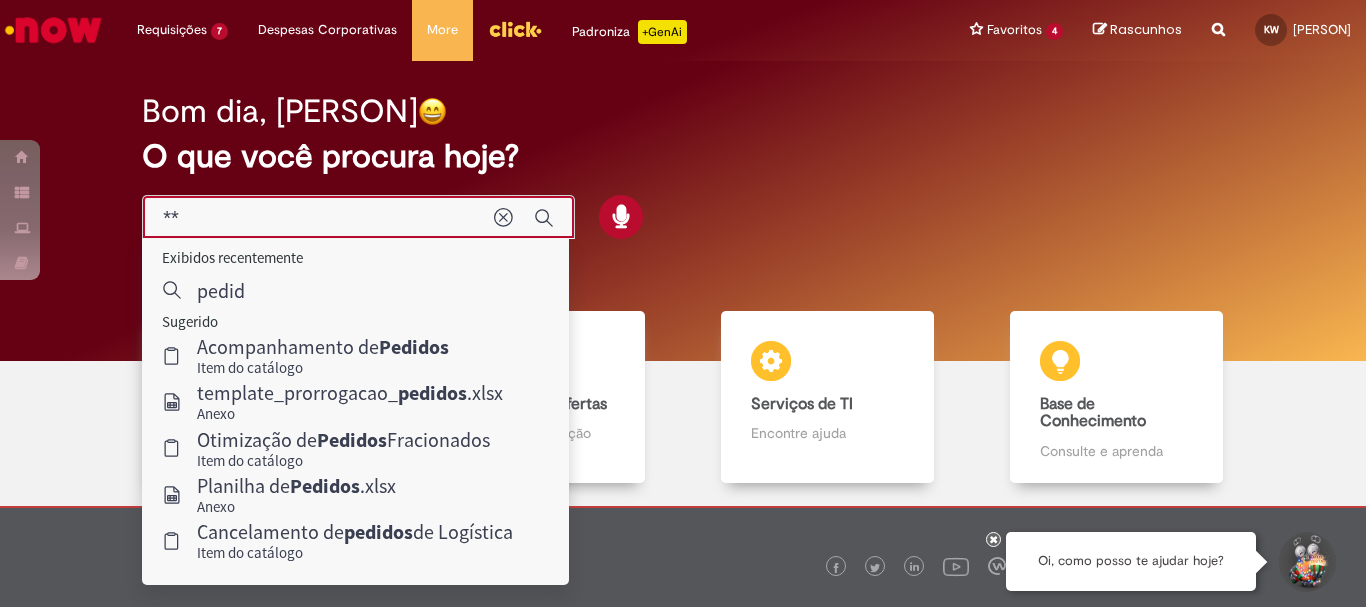 type on "*" 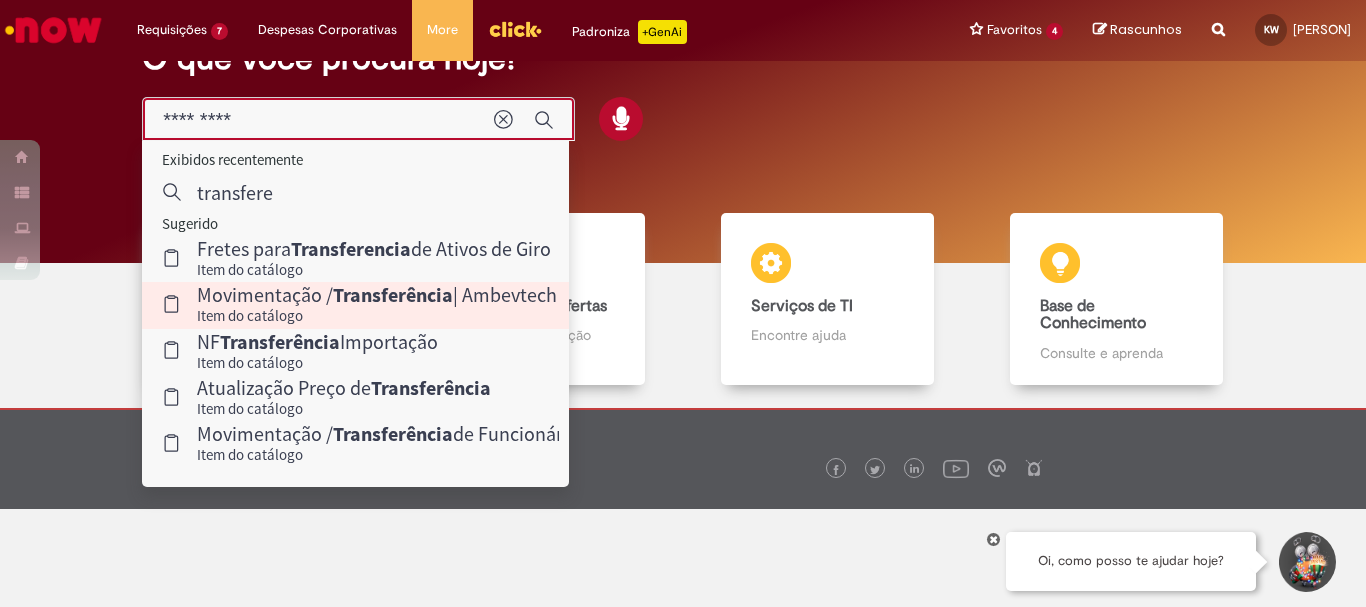 scroll, scrollTop: 0, scrollLeft: 0, axis: both 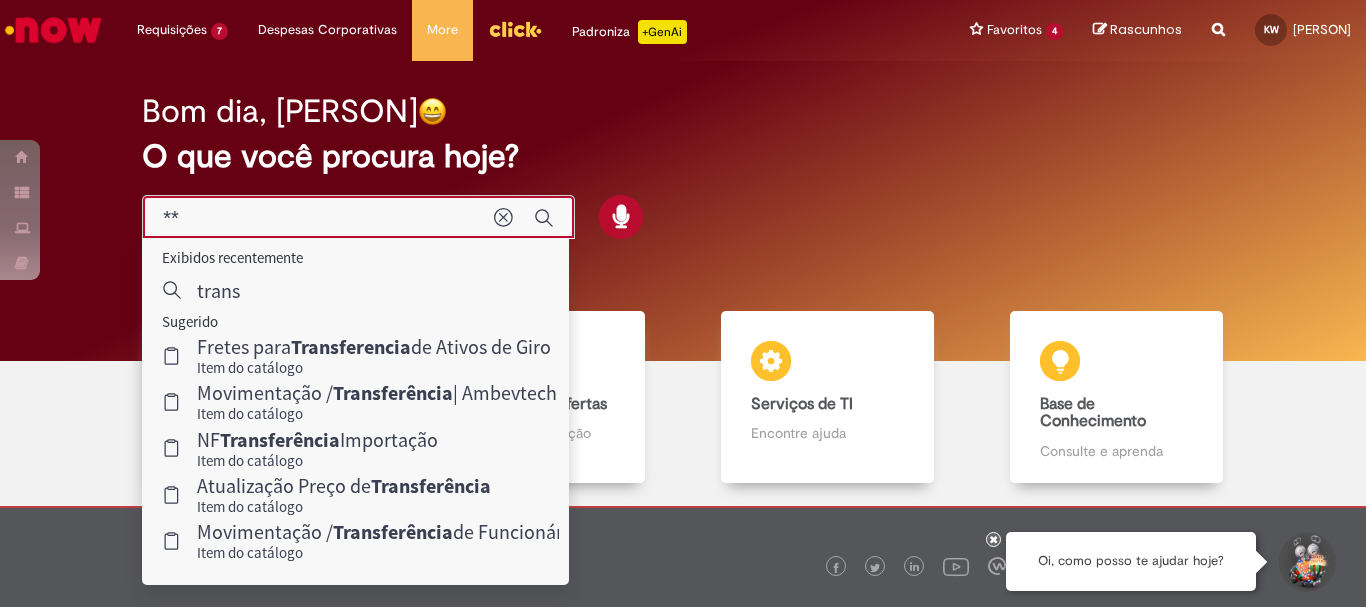 type on "*" 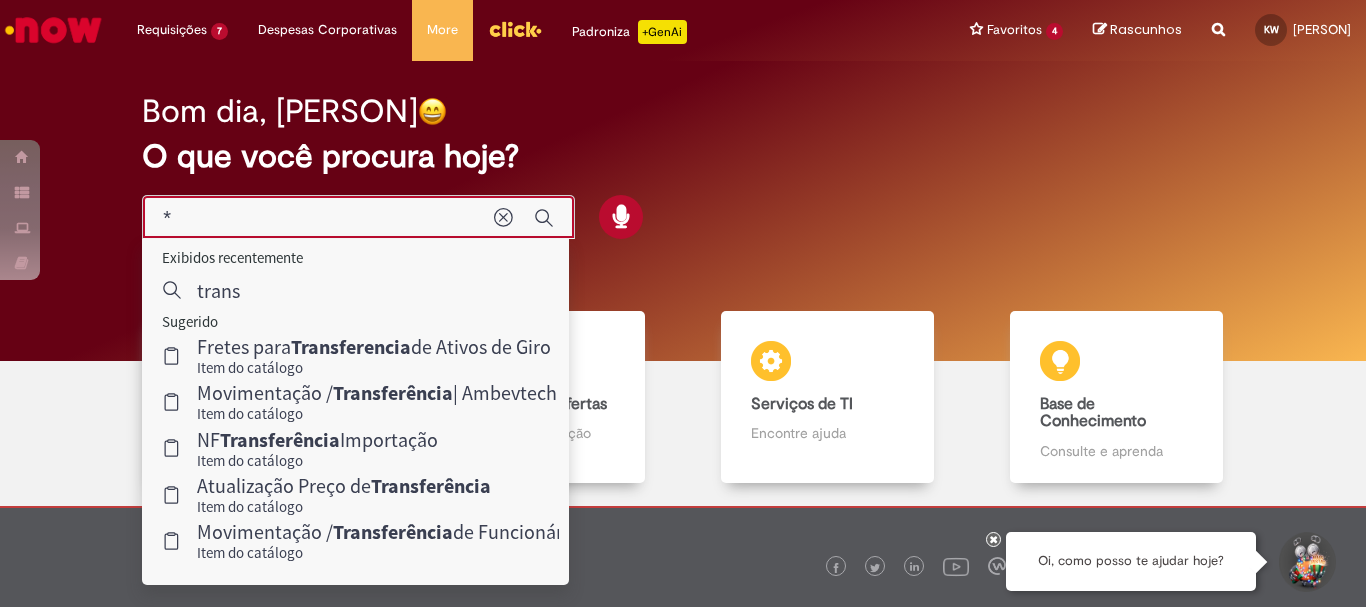 type 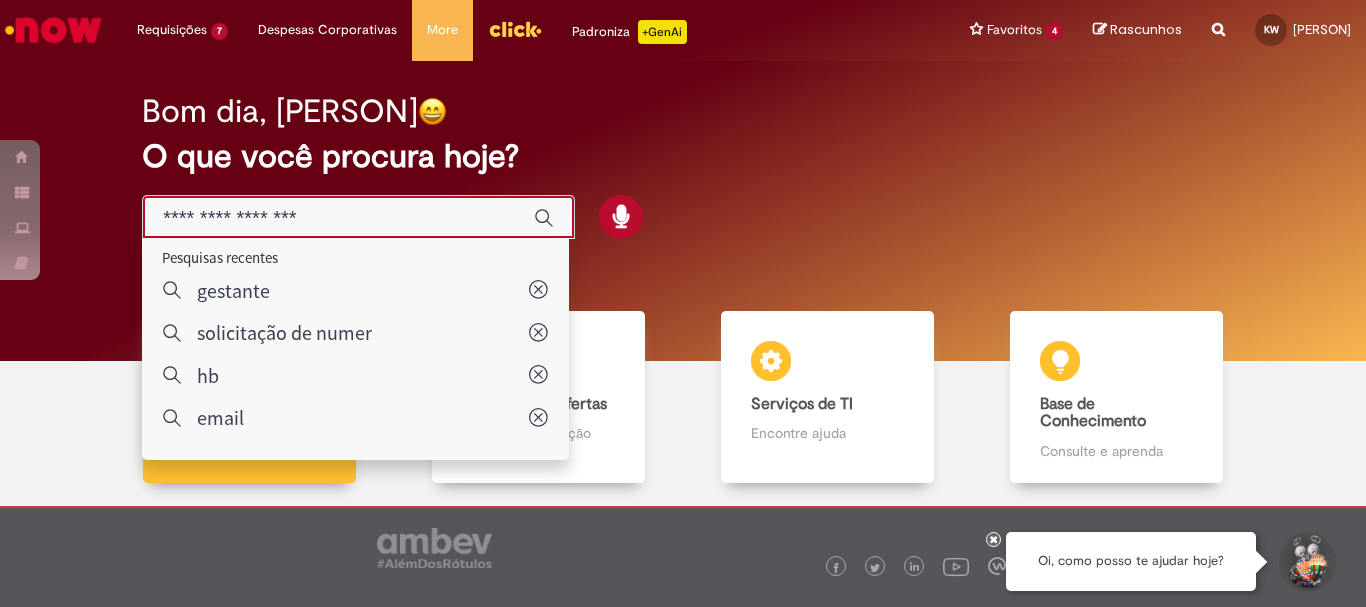 click at bounding box center (338, 218) 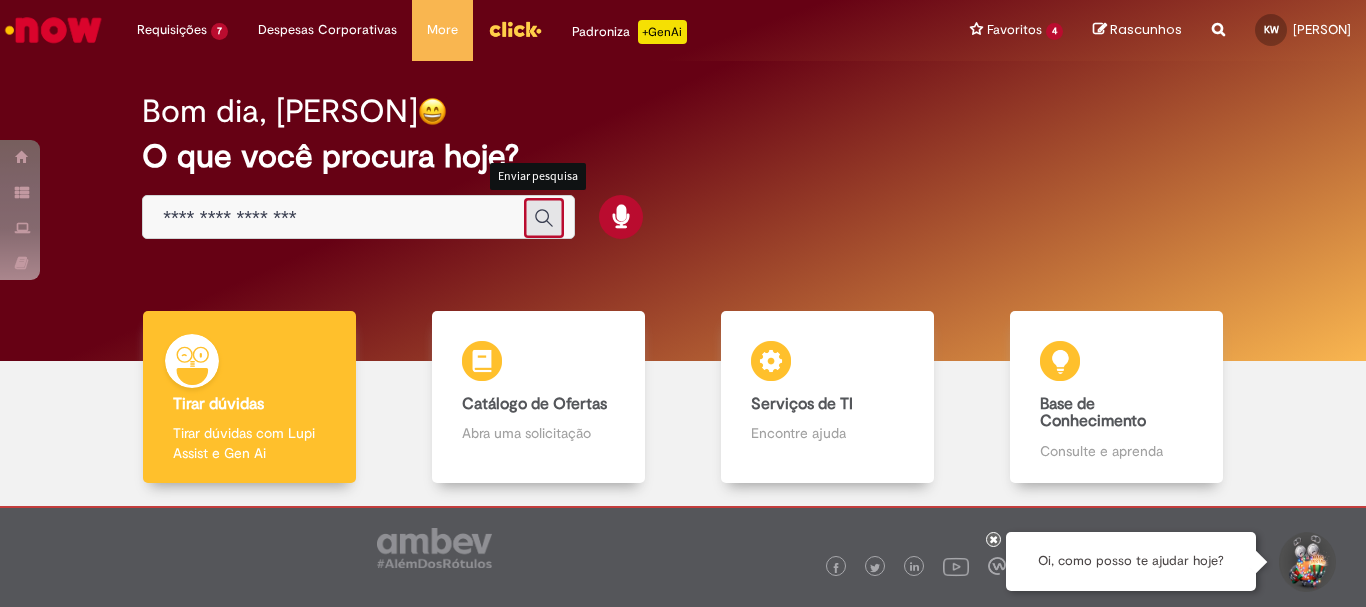 click 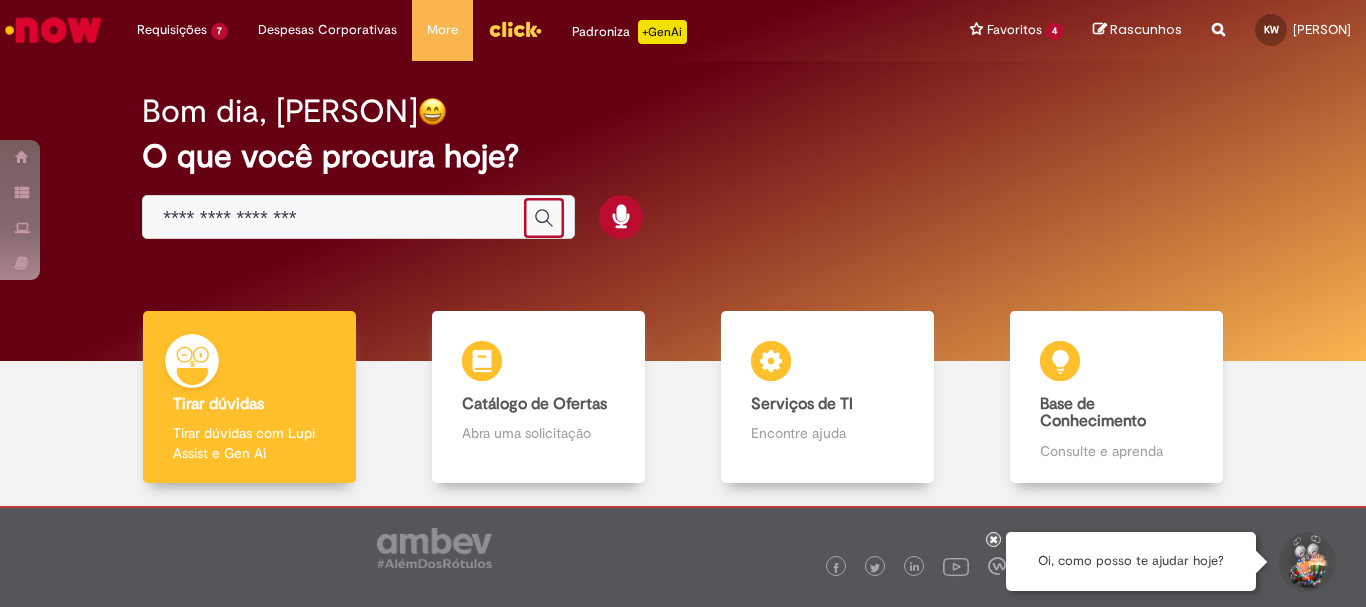 click at bounding box center [338, 218] 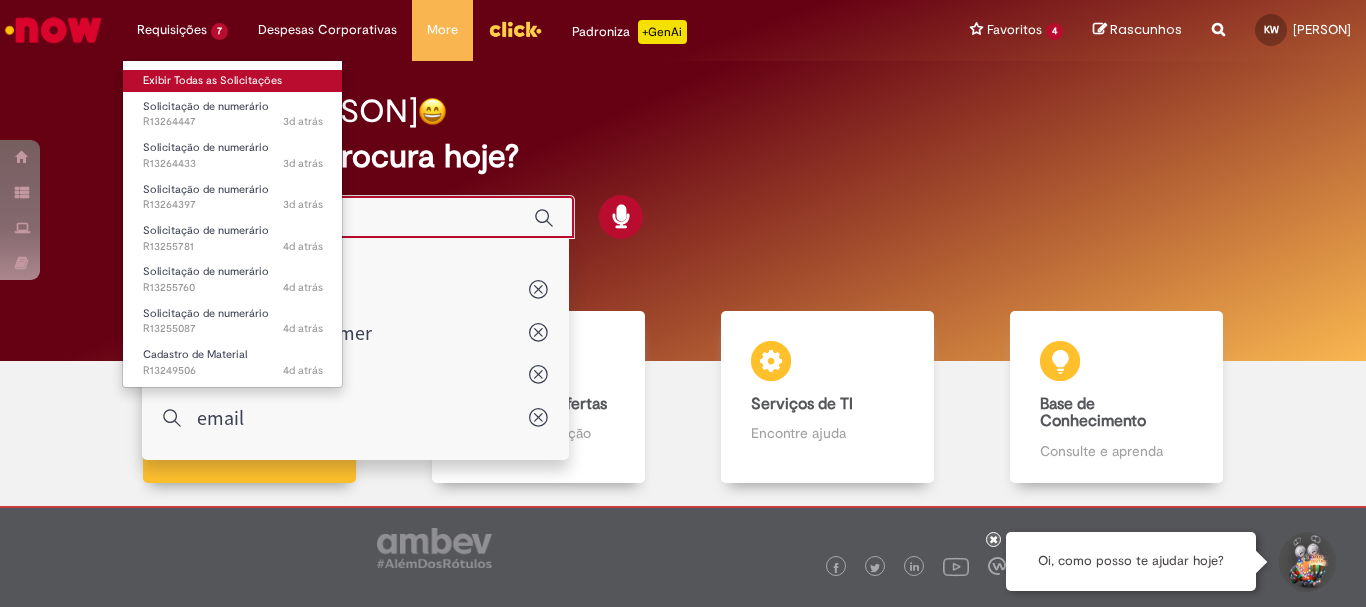 click on "Exibir Todas as Solicitações" at bounding box center [233, 81] 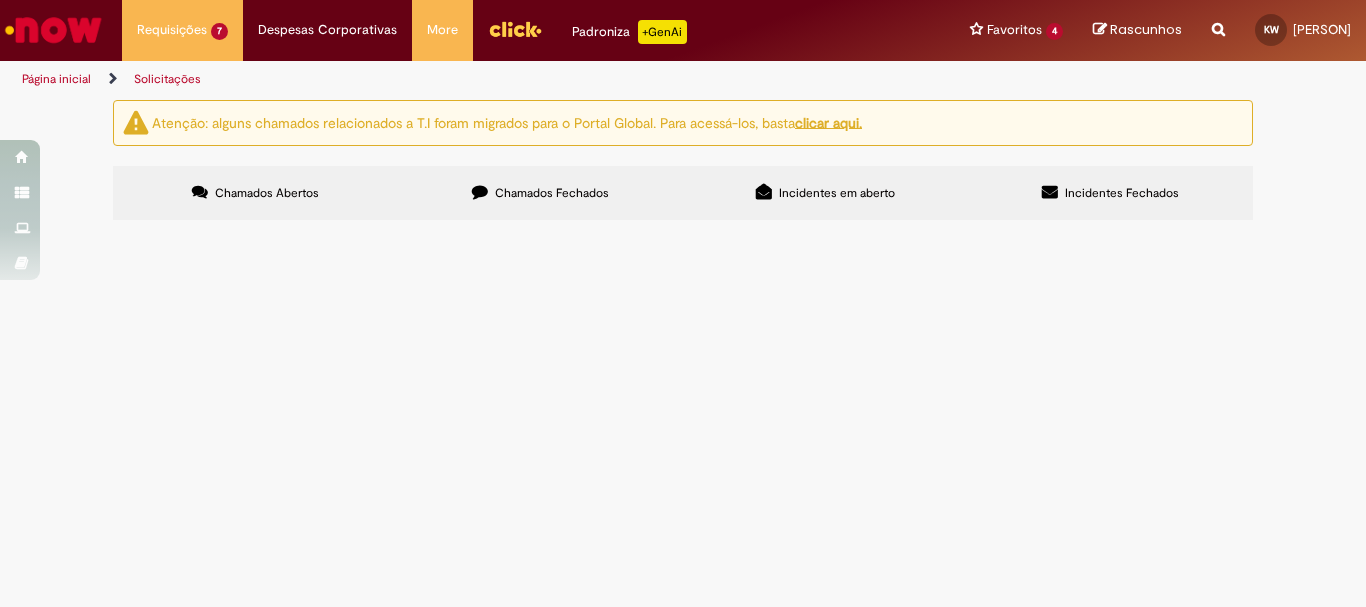 click on "Chamados Fechados" at bounding box center (540, 193) 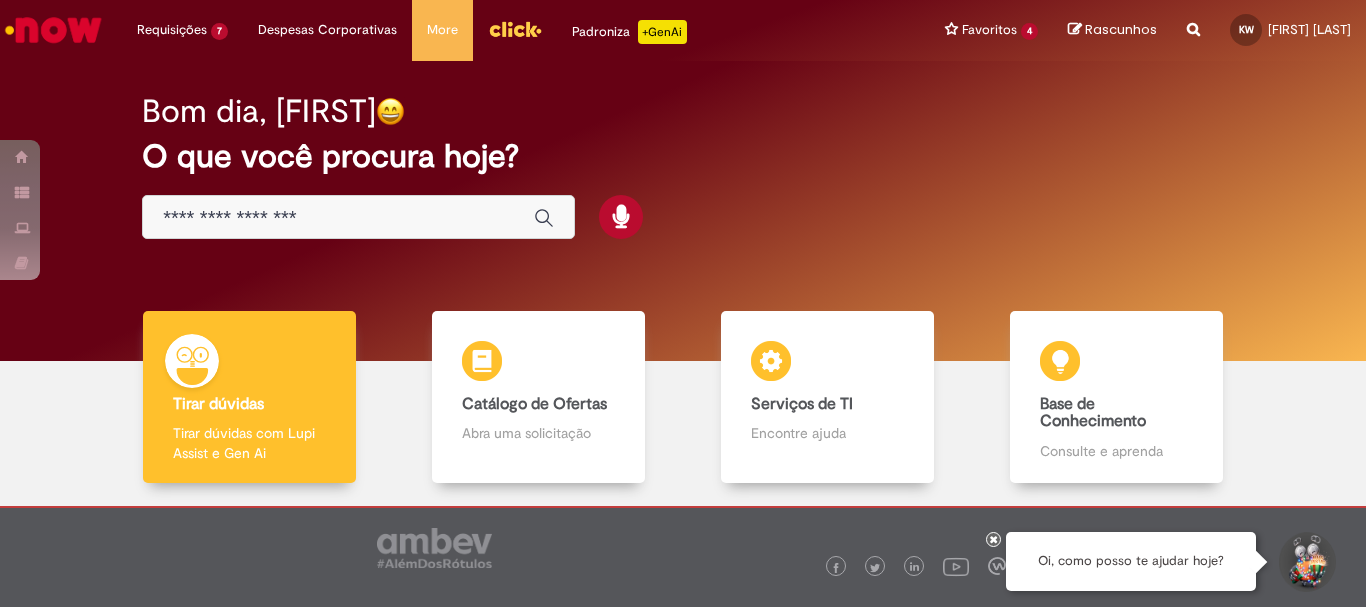 scroll, scrollTop: 0, scrollLeft: 0, axis: both 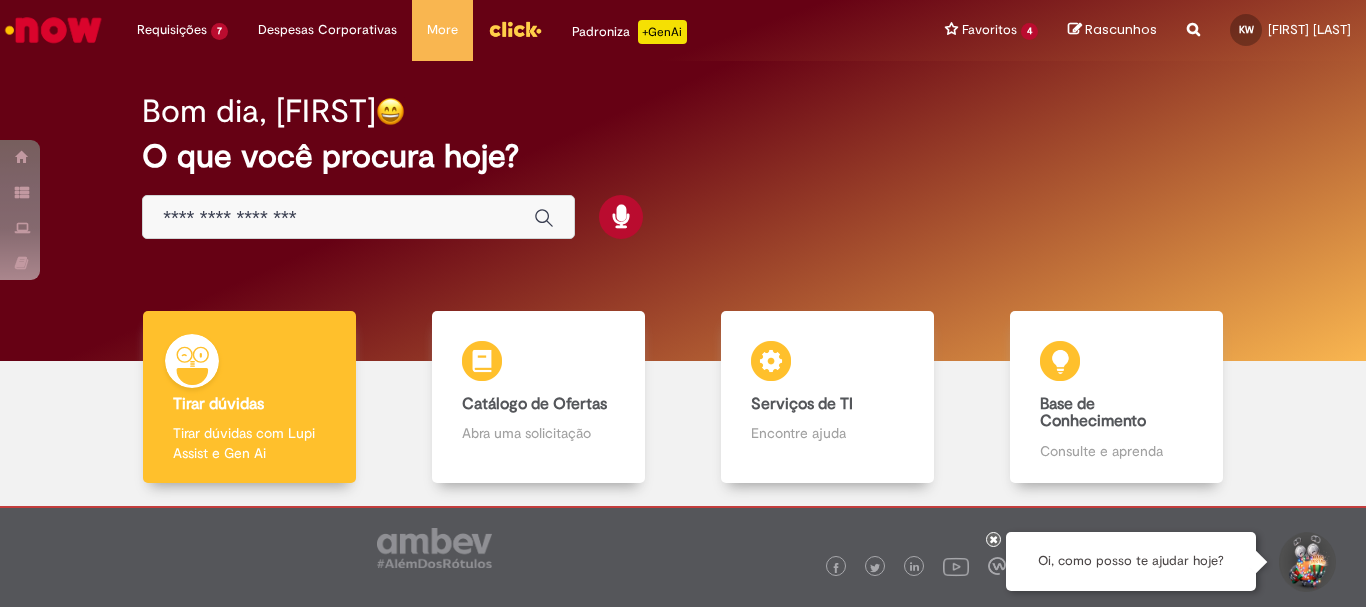 click at bounding box center (338, 218) 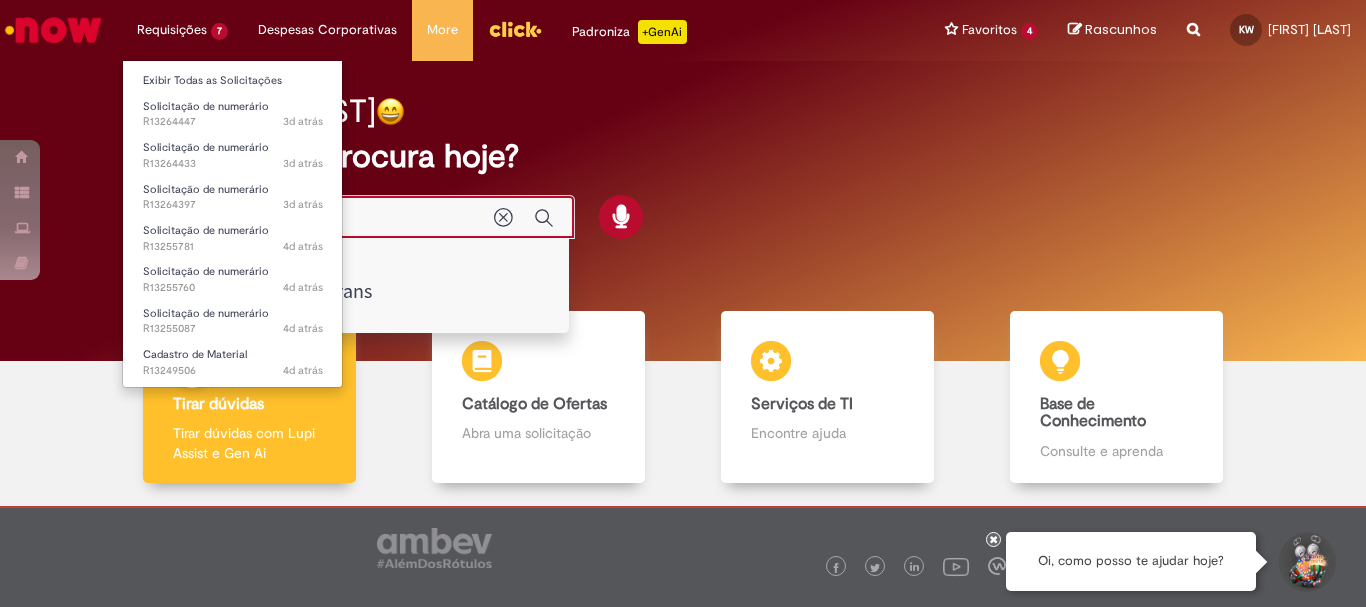 type on "**********" 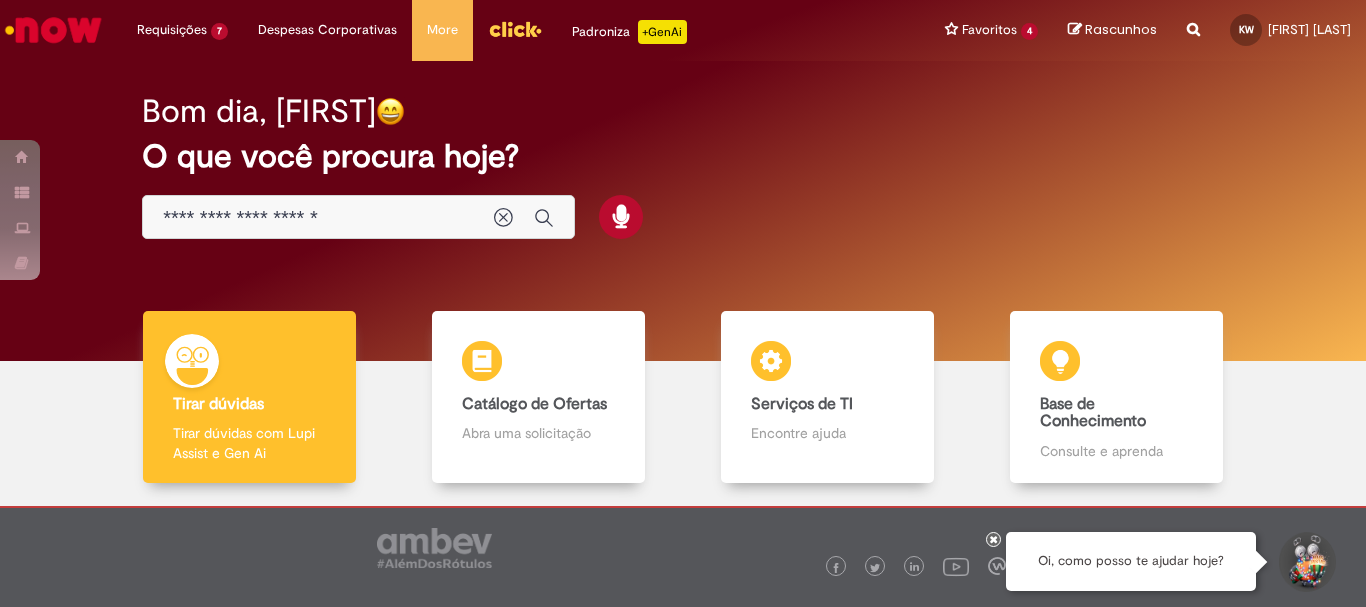 drag, startPoint x: 355, startPoint y: 238, endPoint x: 356, endPoint y: 218, distance: 20.024984 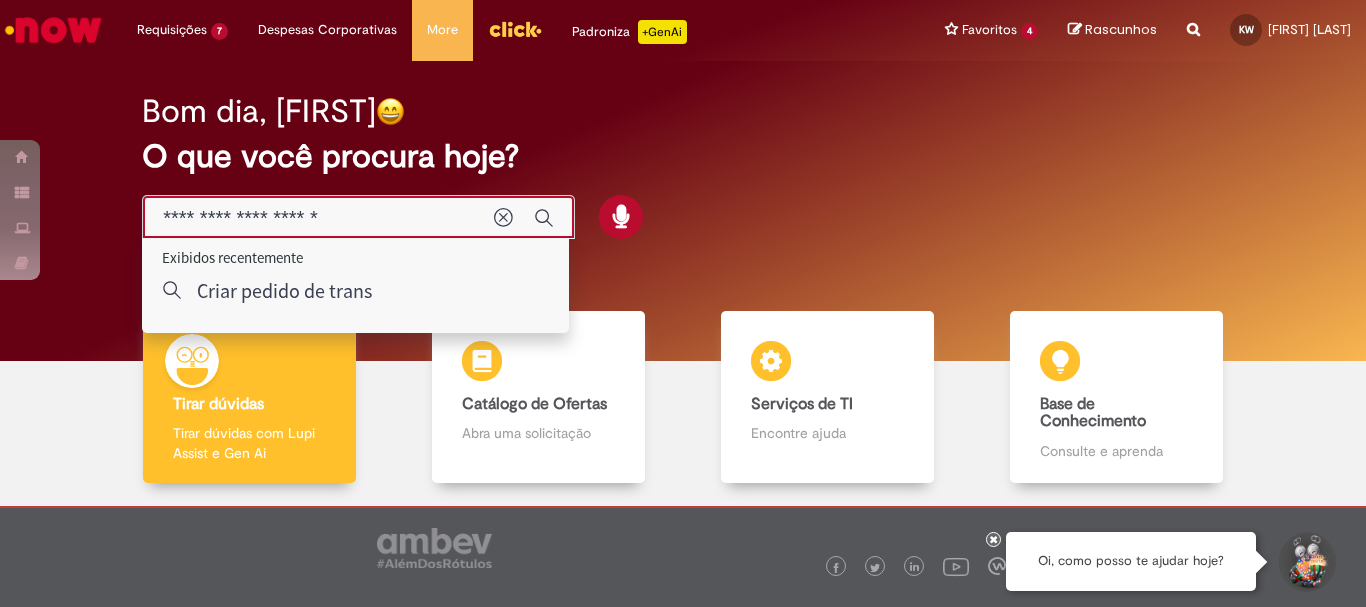 drag, startPoint x: 355, startPoint y: 218, endPoint x: 0, endPoint y: 94, distance: 376.03323 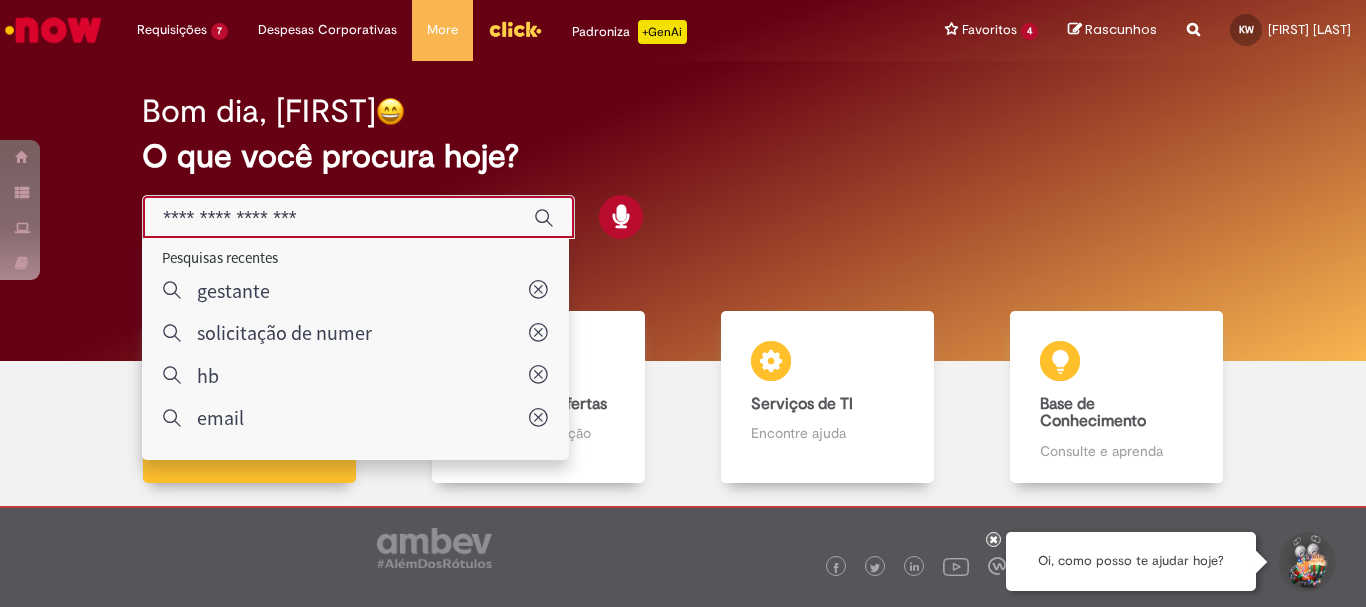 paste on "**********" 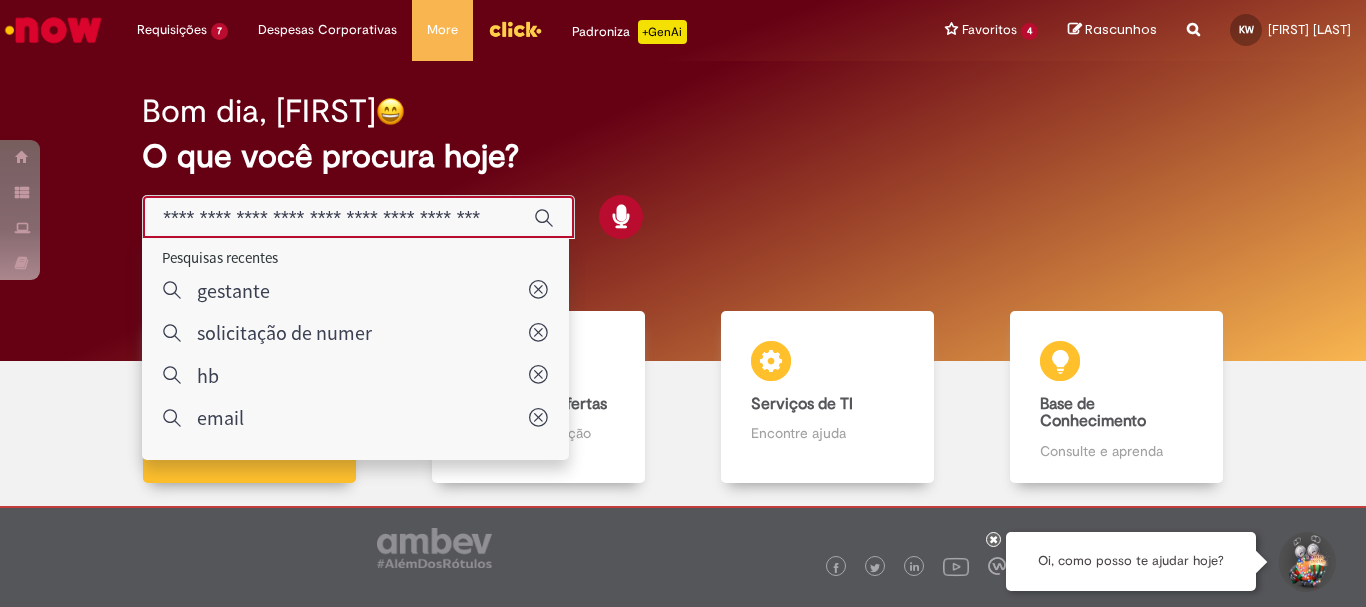 scroll, scrollTop: 0, scrollLeft: 58, axis: horizontal 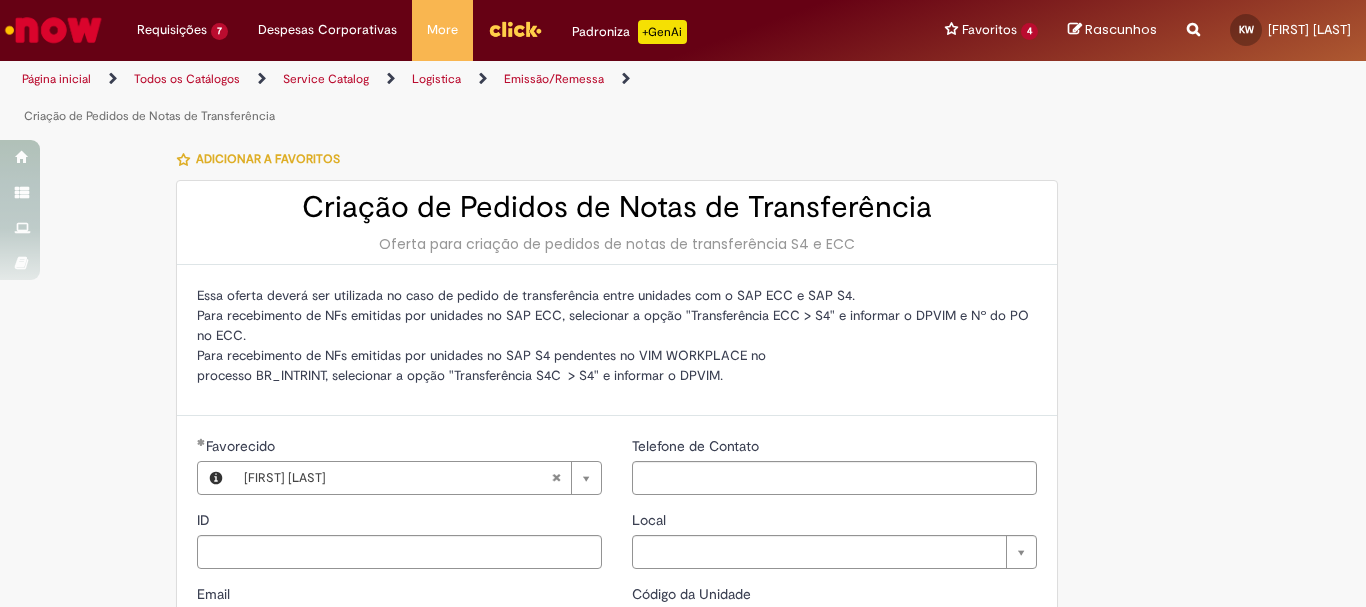 type on "********" 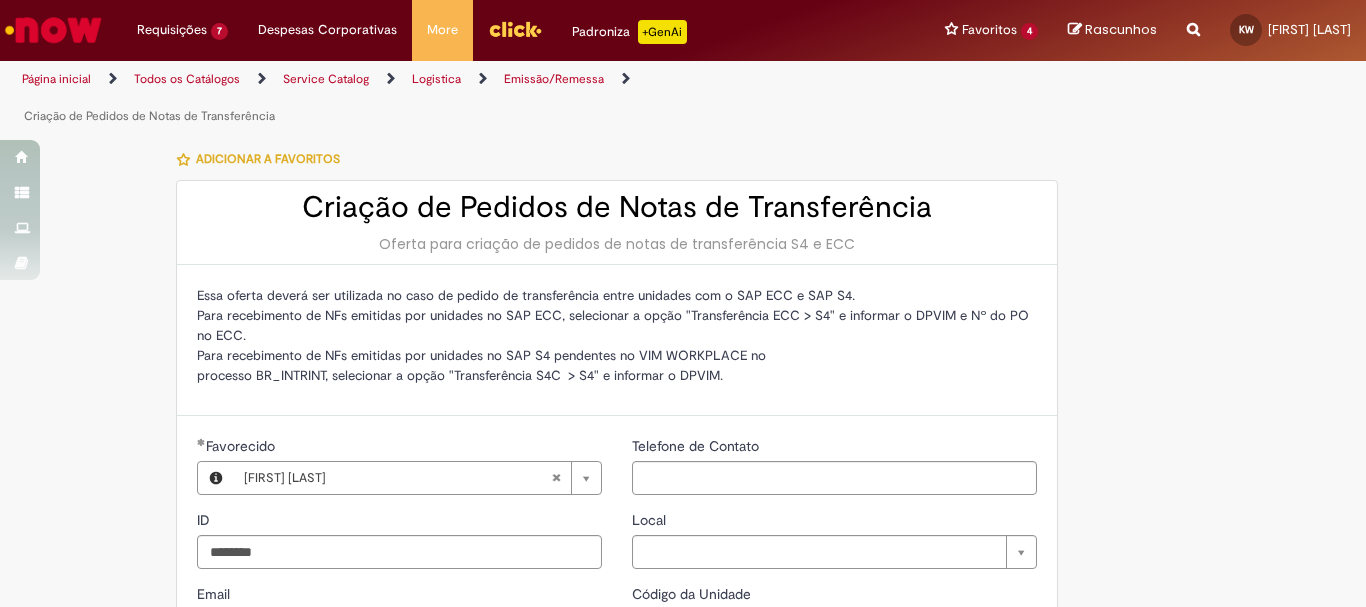 type on "**********" 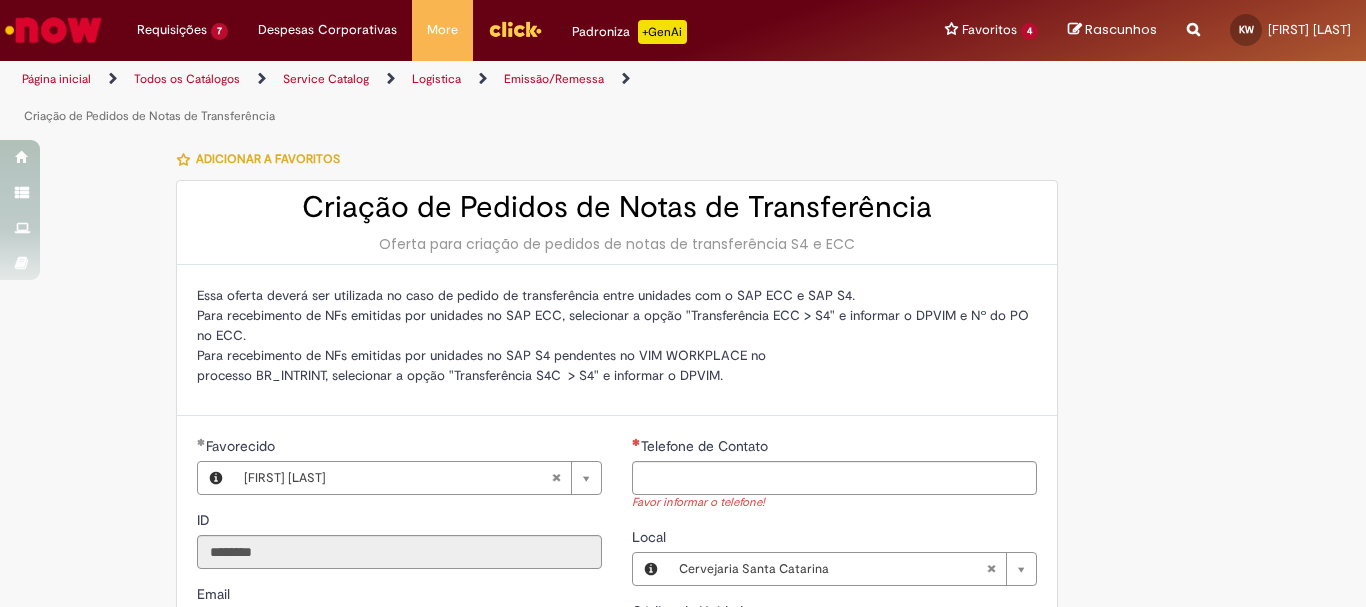 scroll, scrollTop: 100, scrollLeft: 0, axis: vertical 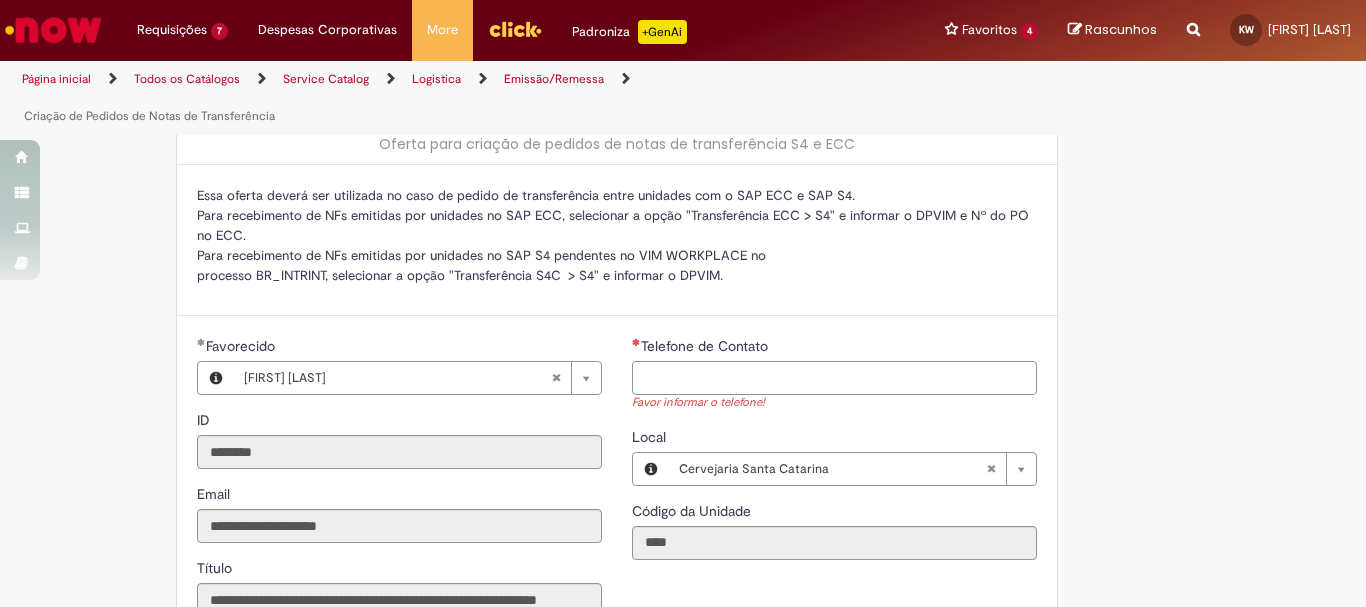 click on "Telefone de Contato" at bounding box center [834, 378] 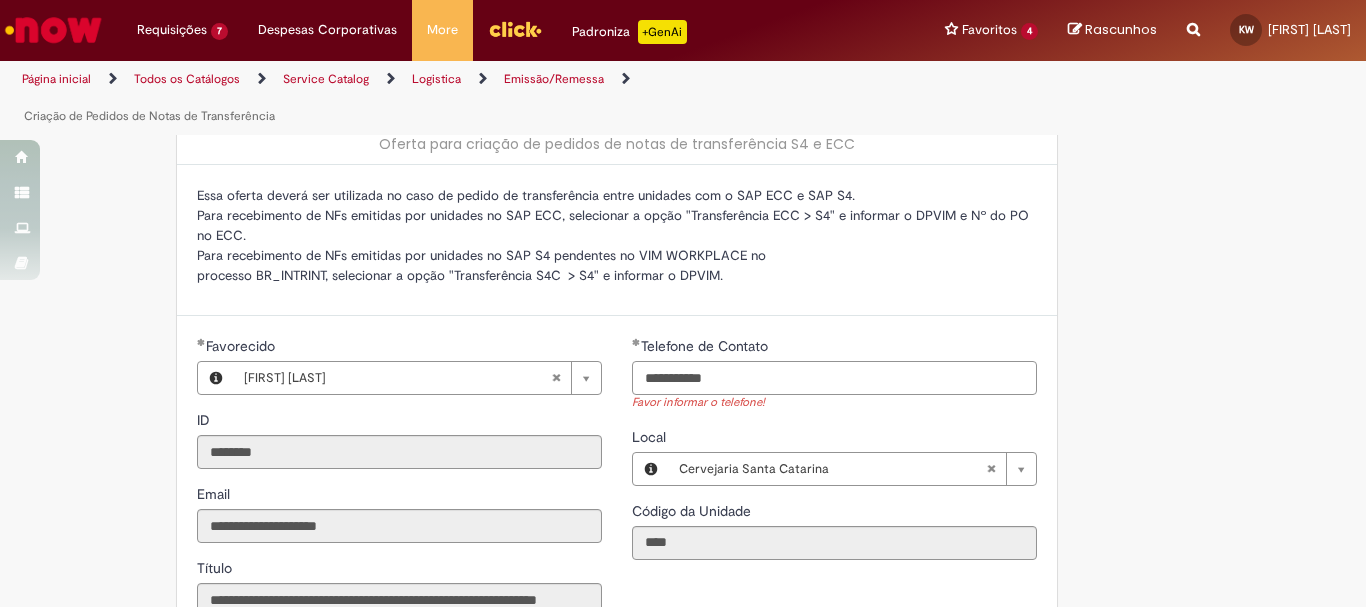 scroll, scrollTop: 0, scrollLeft: 0, axis: both 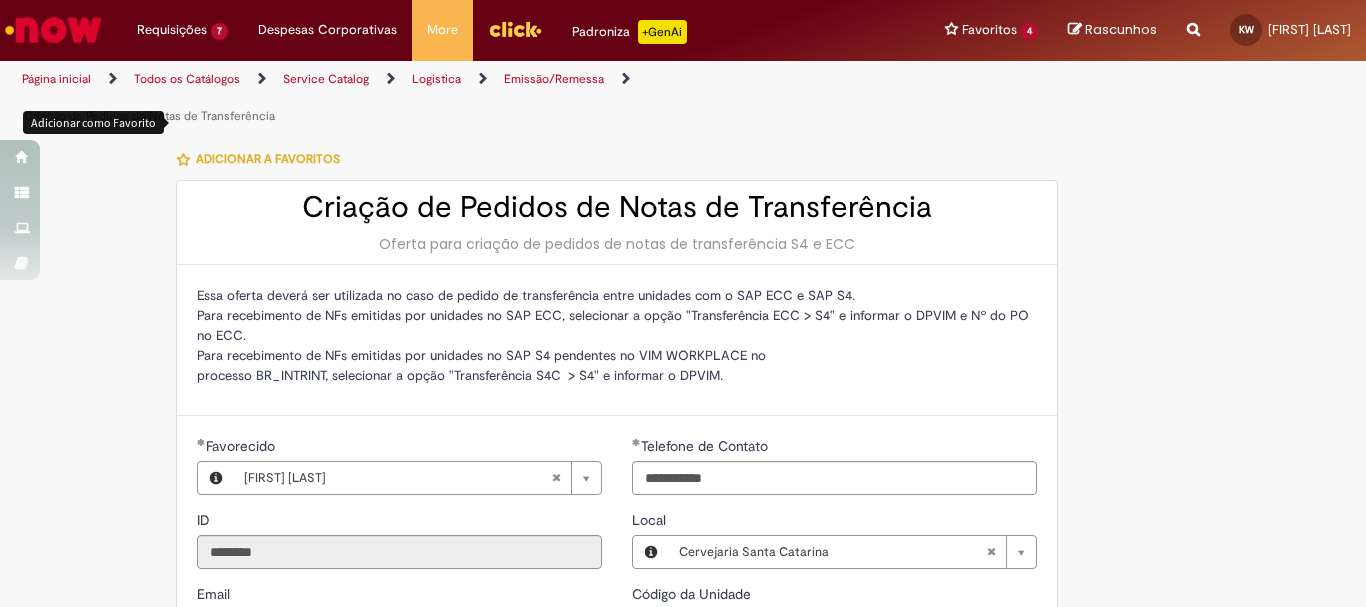 type on "**********" 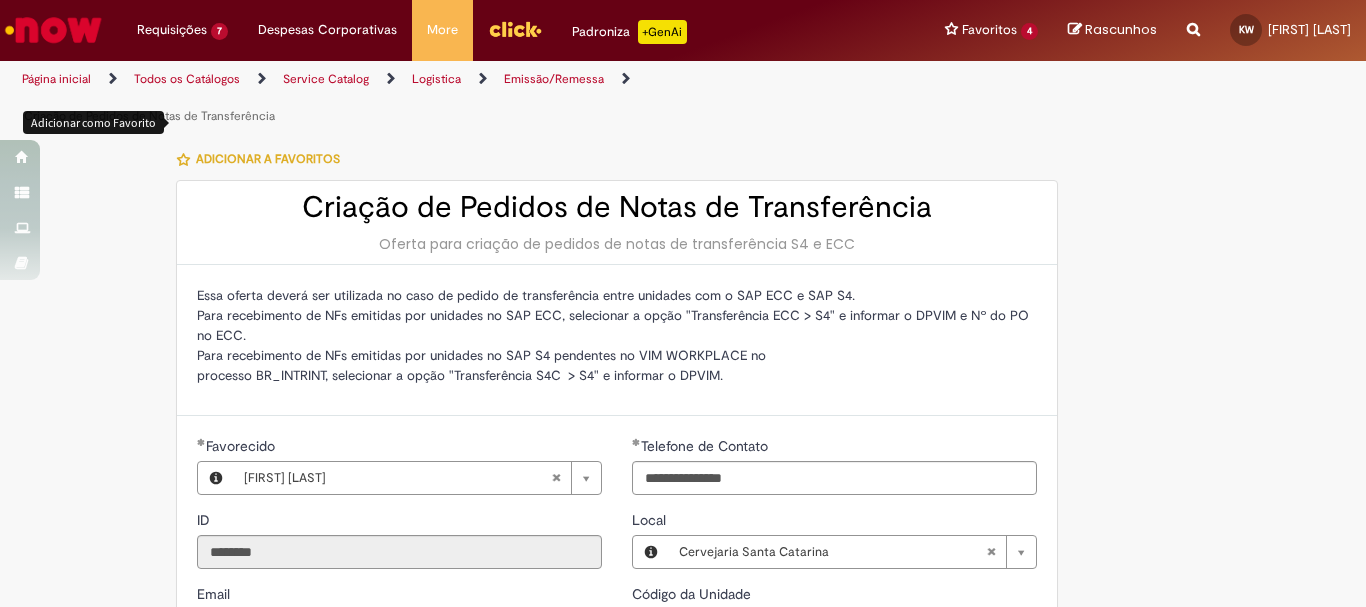 click at bounding box center [183, 160] 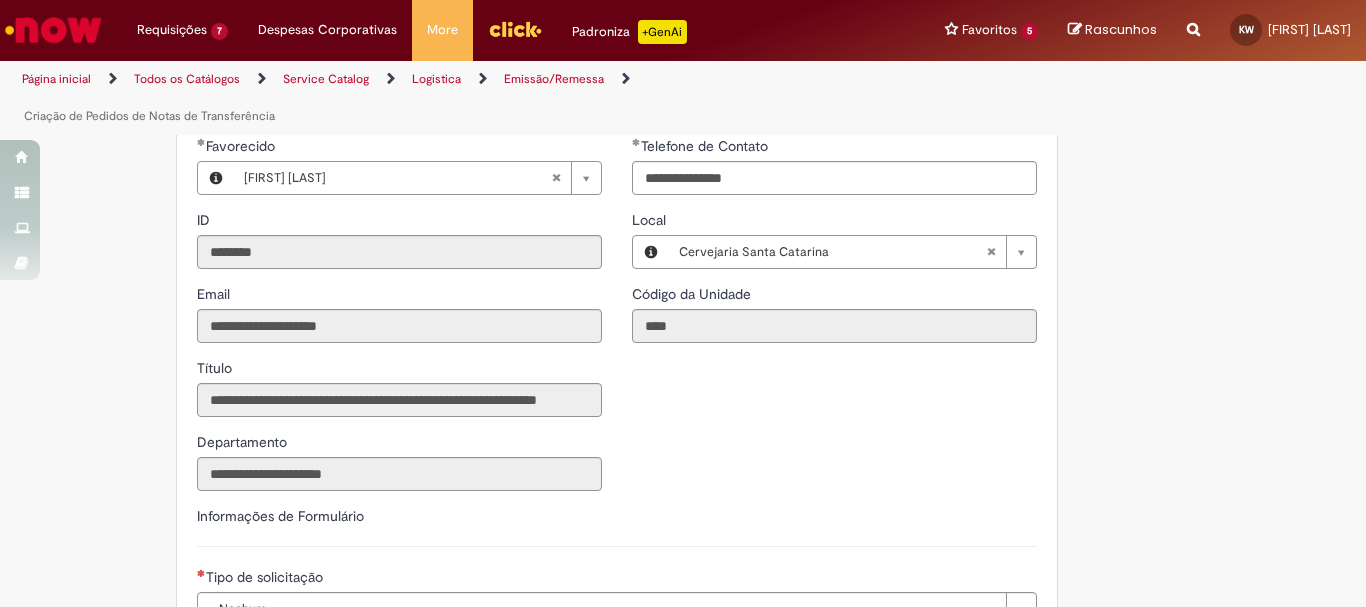 scroll, scrollTop: 500, scrollLeft: 0, axis: vertical 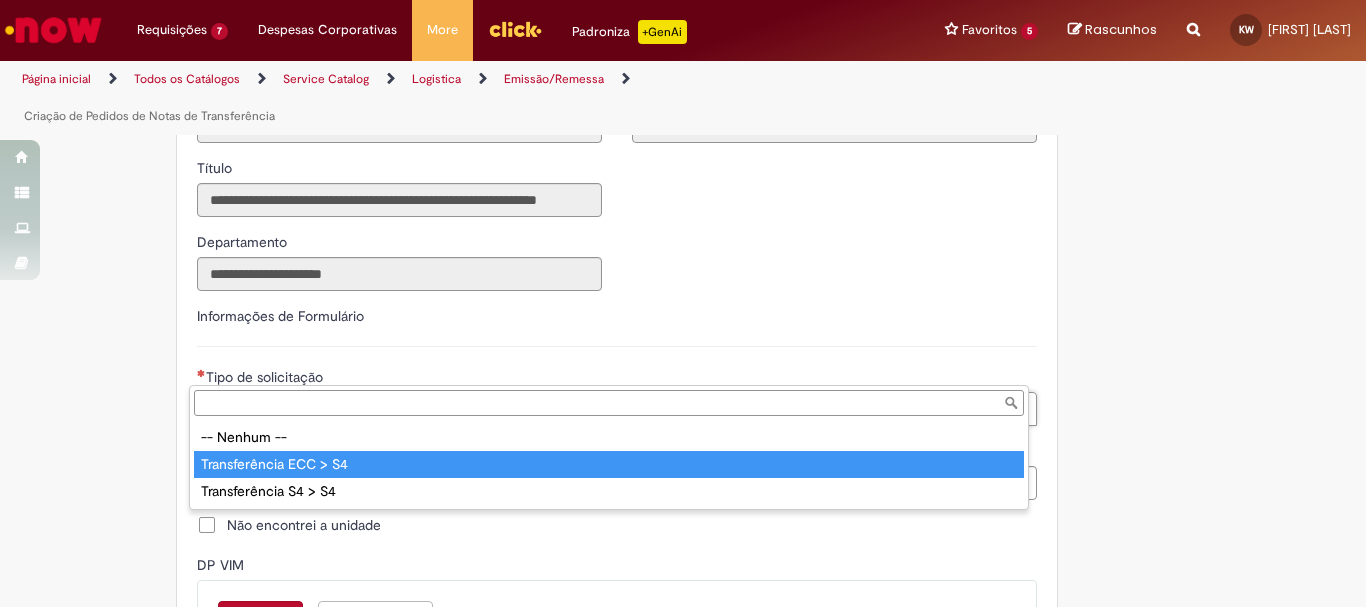 type on "**********" 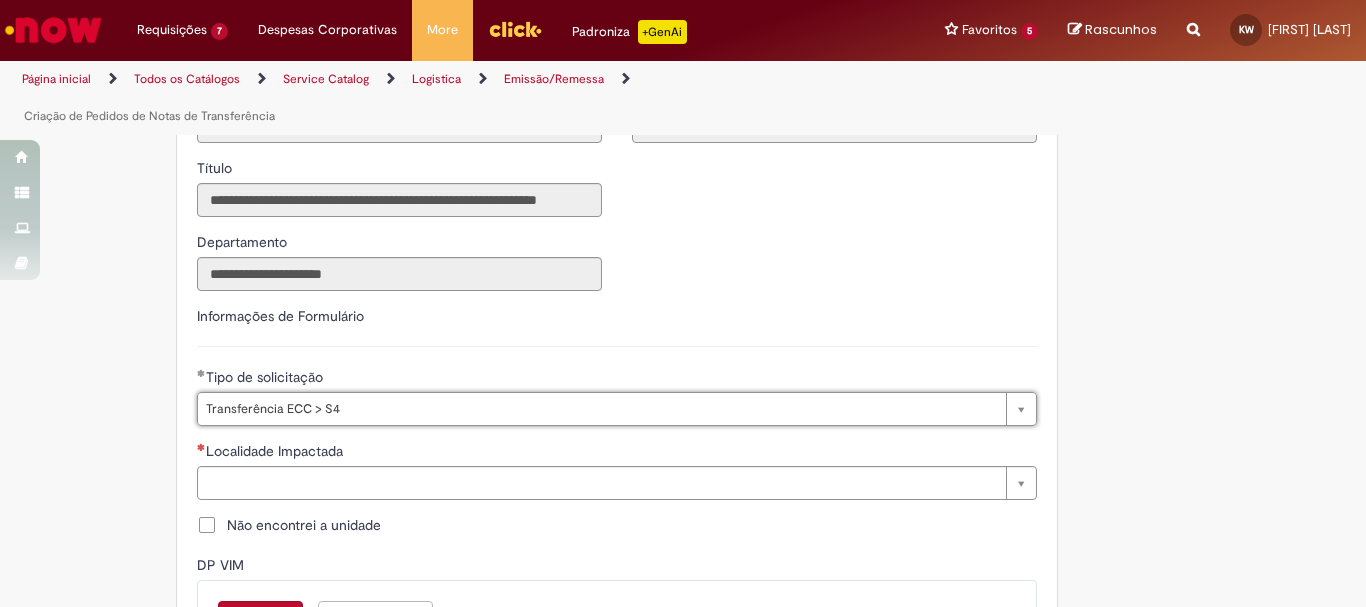 click on "Não encontrei a unidade" at bounding box center [617, 527] 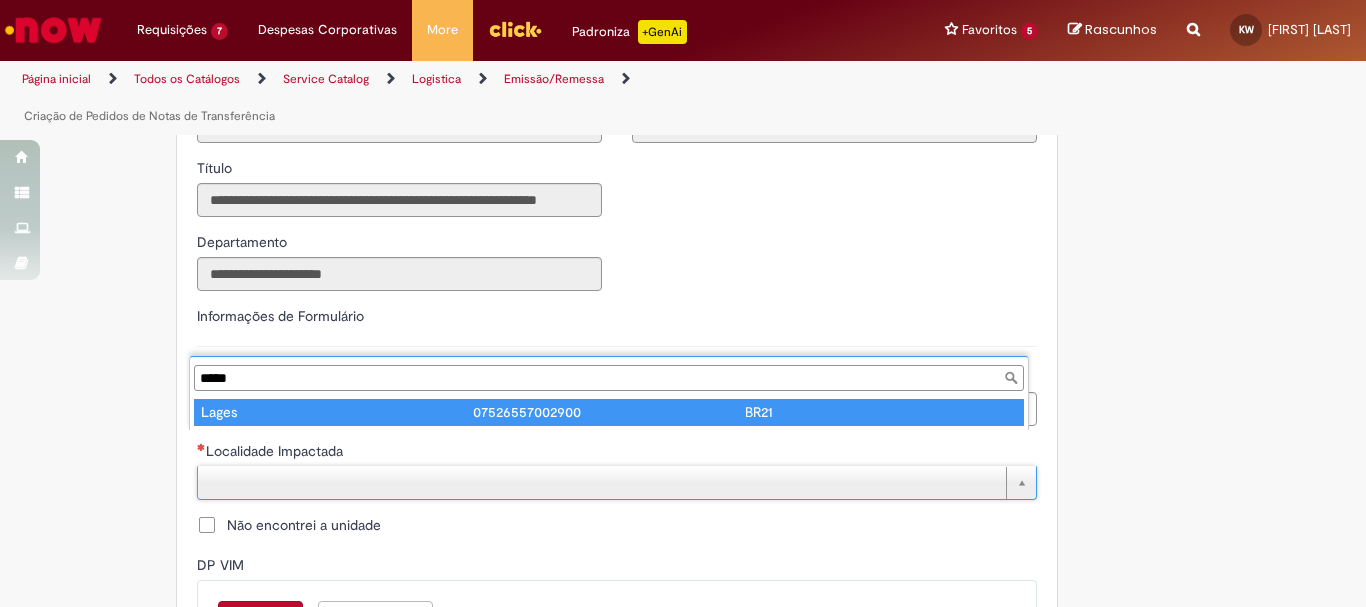 type on "*****" 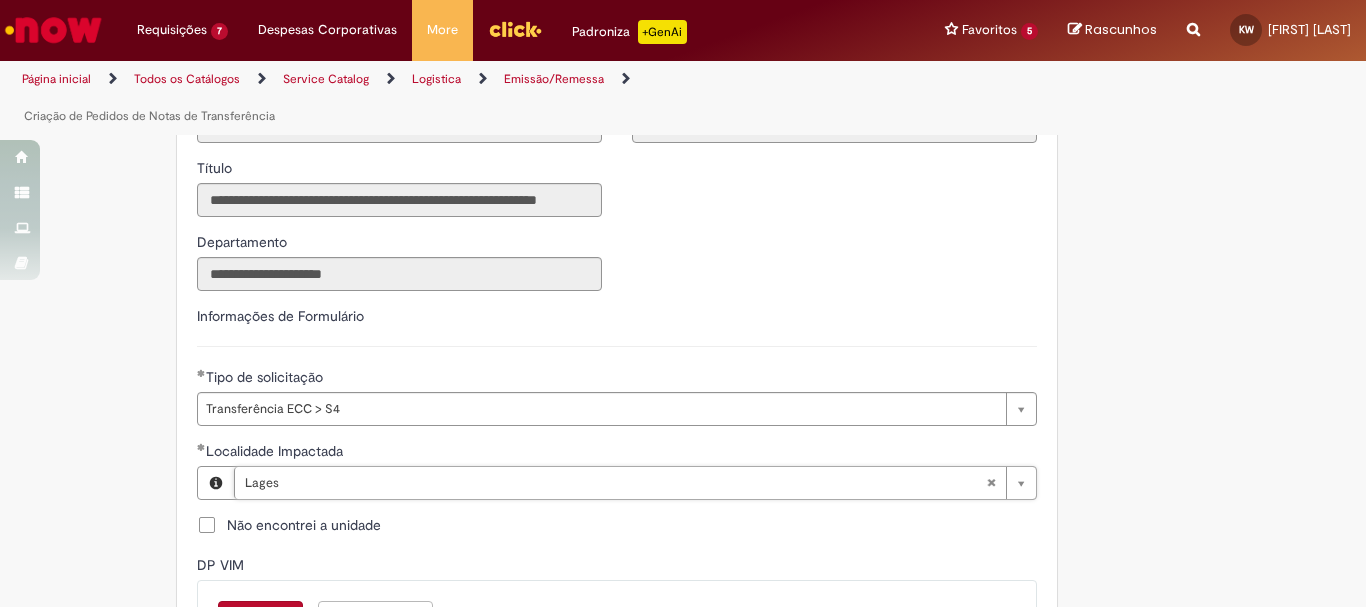 scroll, scrollTop: 700, scrollLeft: 0, axis: vertical 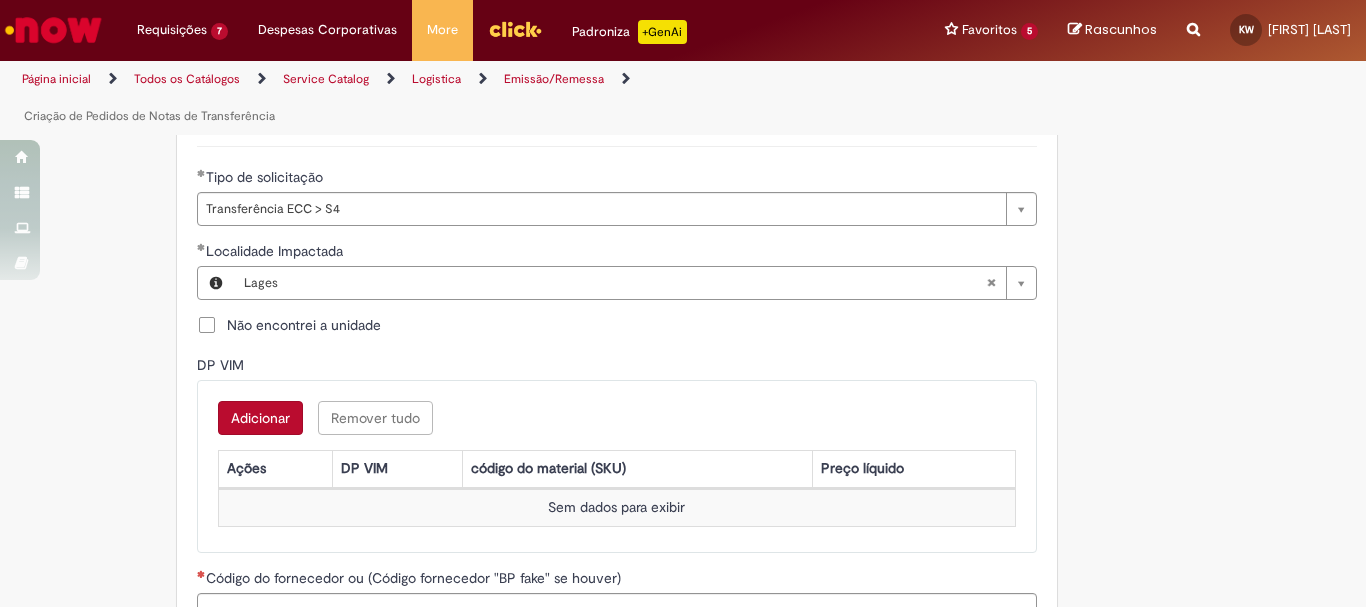 click on "Adicionar" at bounding box center [260, 418] 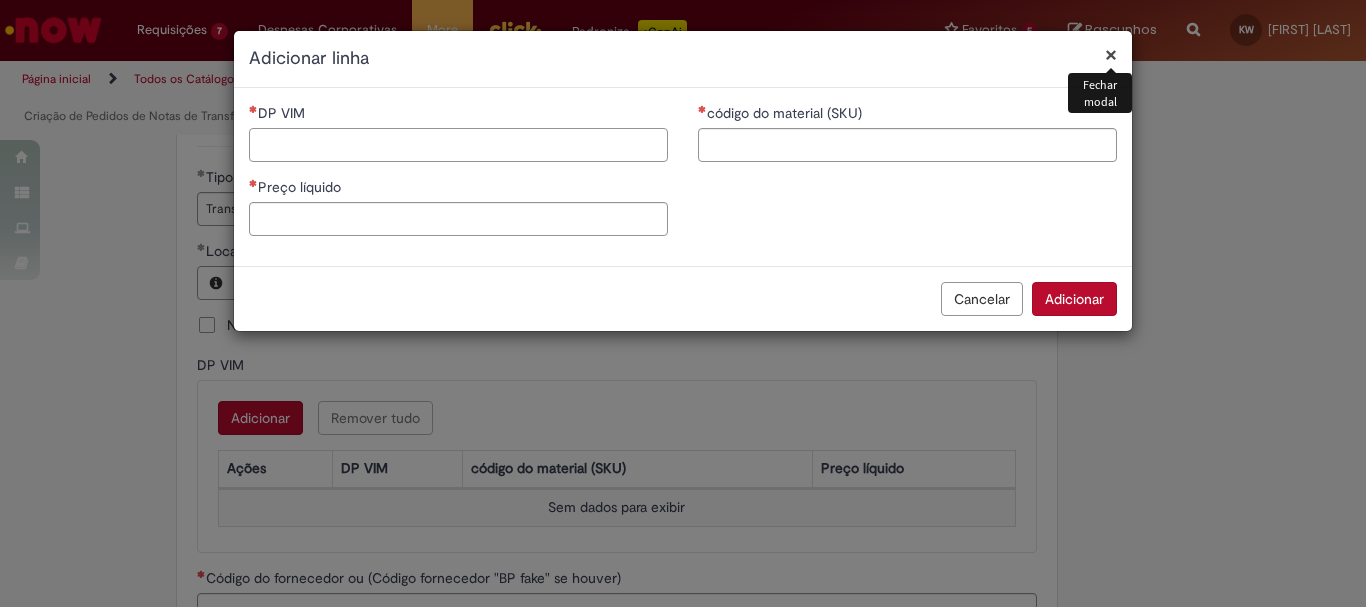 click on "DP VIM" at bounding box center (458, 145) 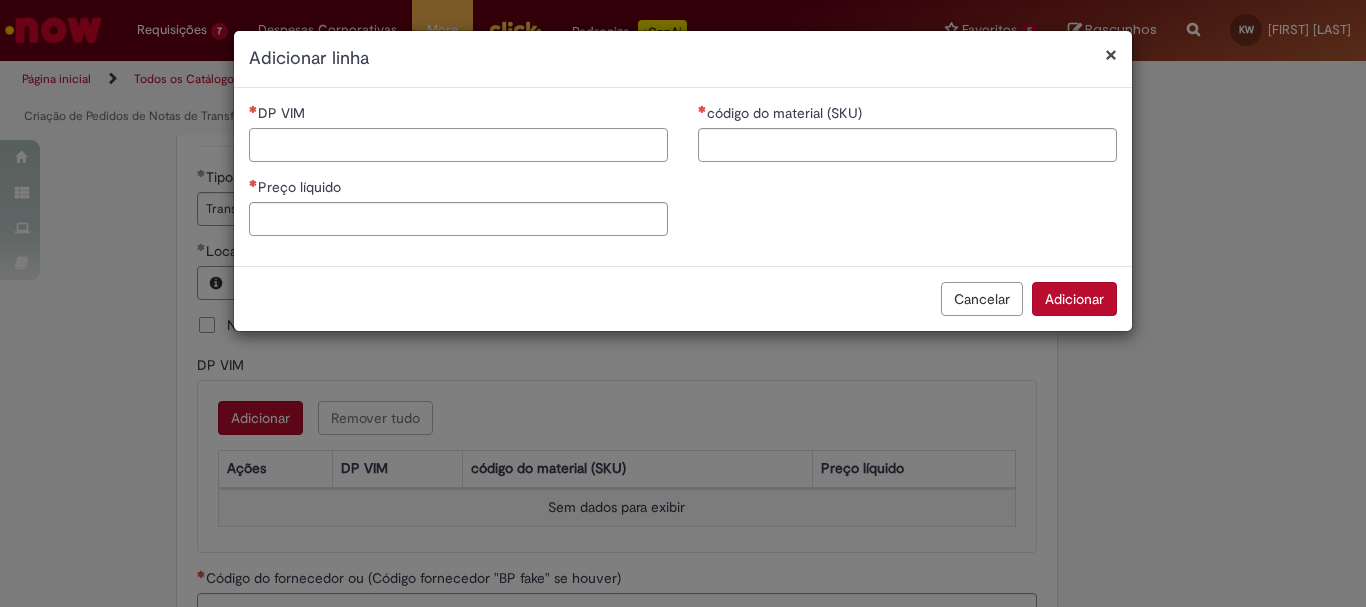paste on "*******" 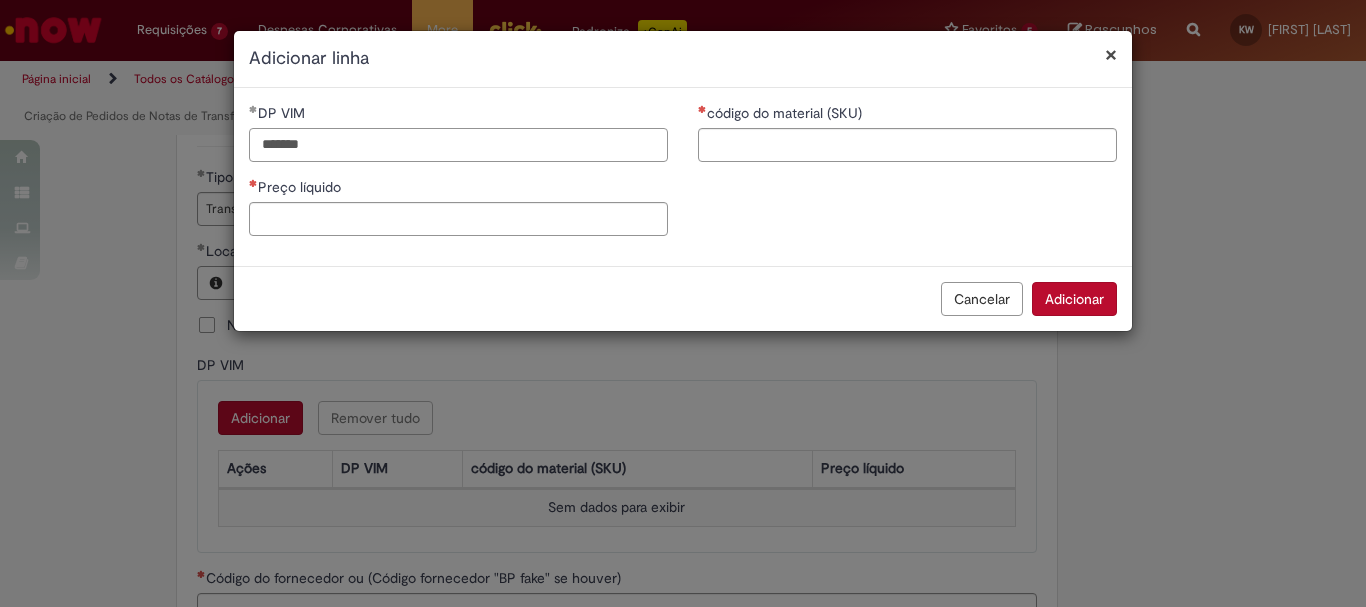type on "*******" 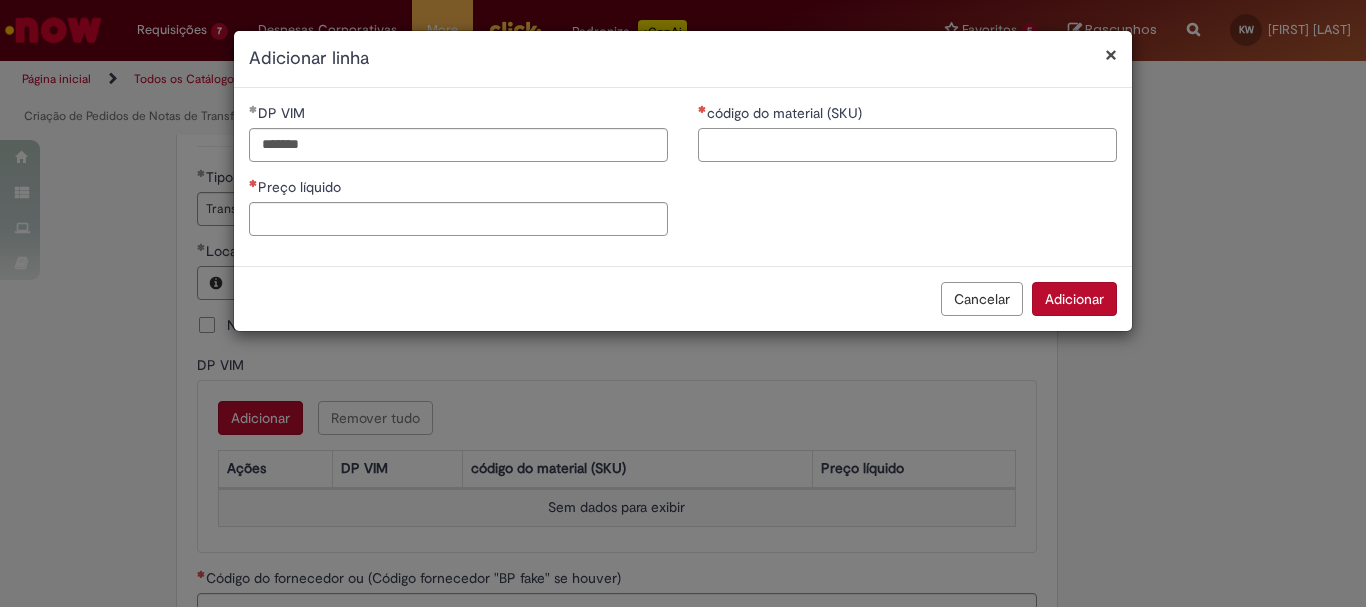 click on "código do material (SKU)" at bounding box center [907, 145] 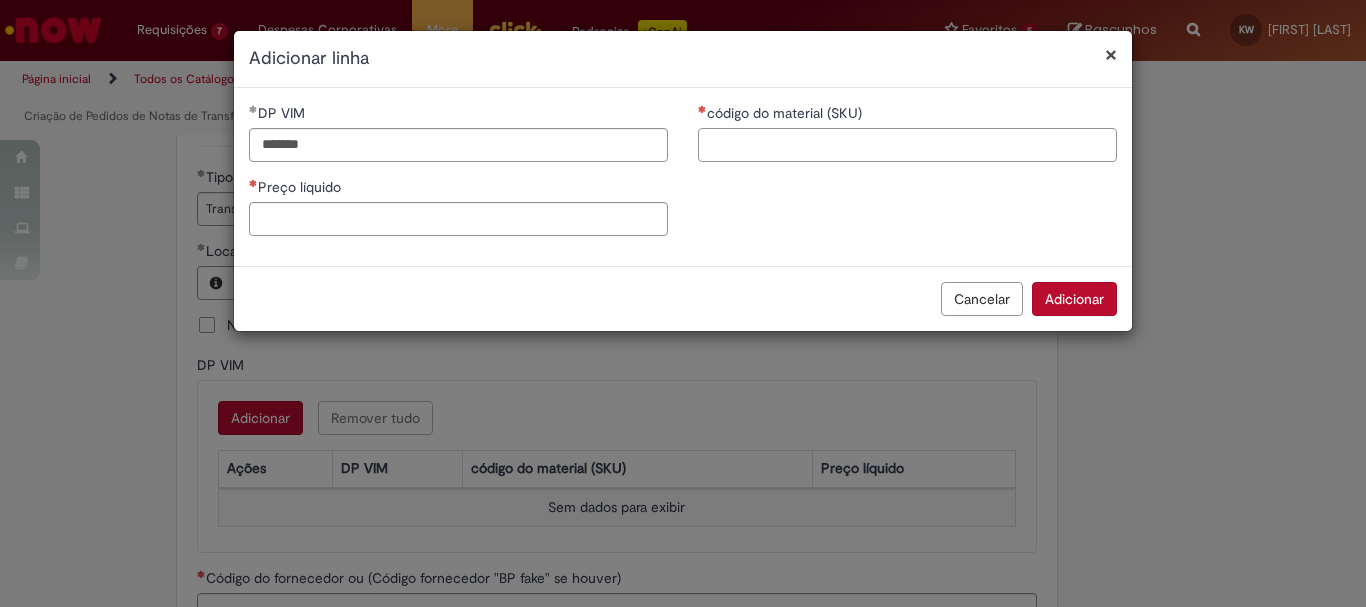 paste on "********" 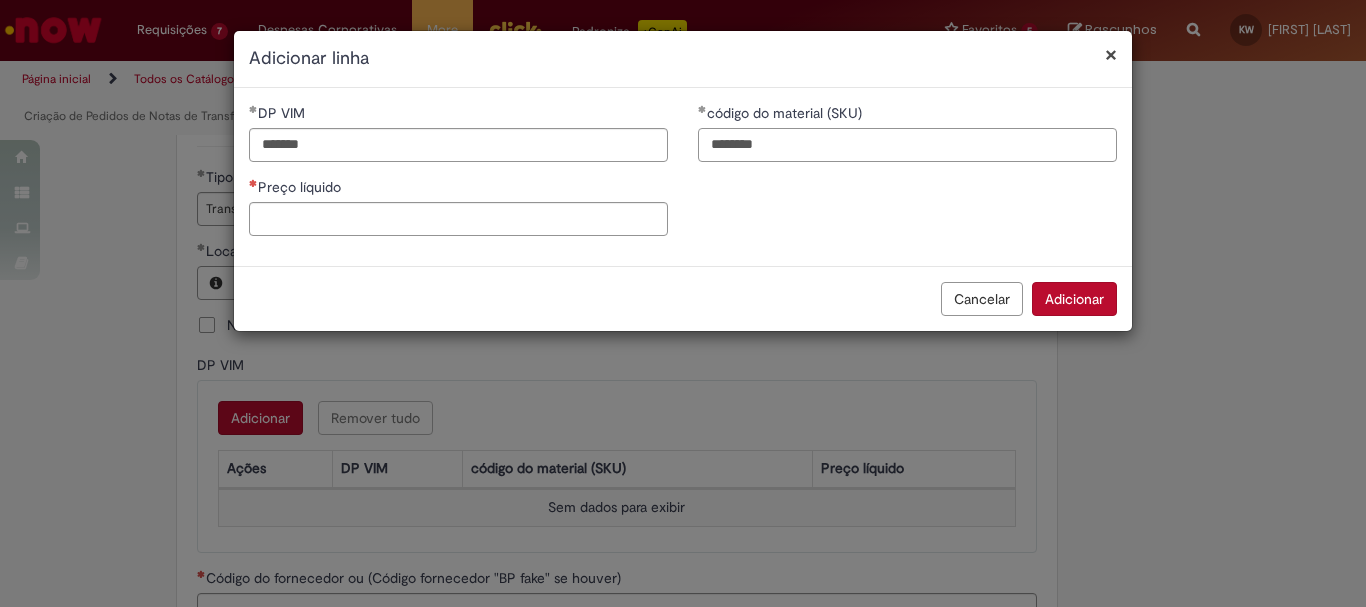 type on "********" 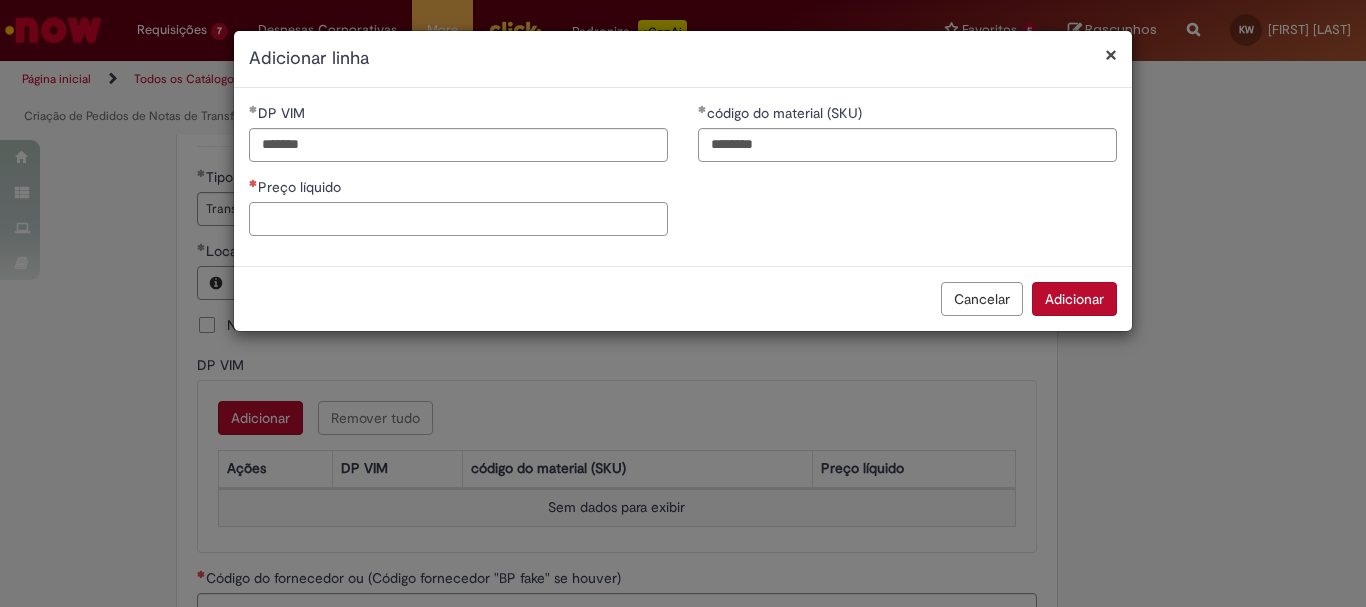 click on "Preço líquido" at bounding box center [458, 219] 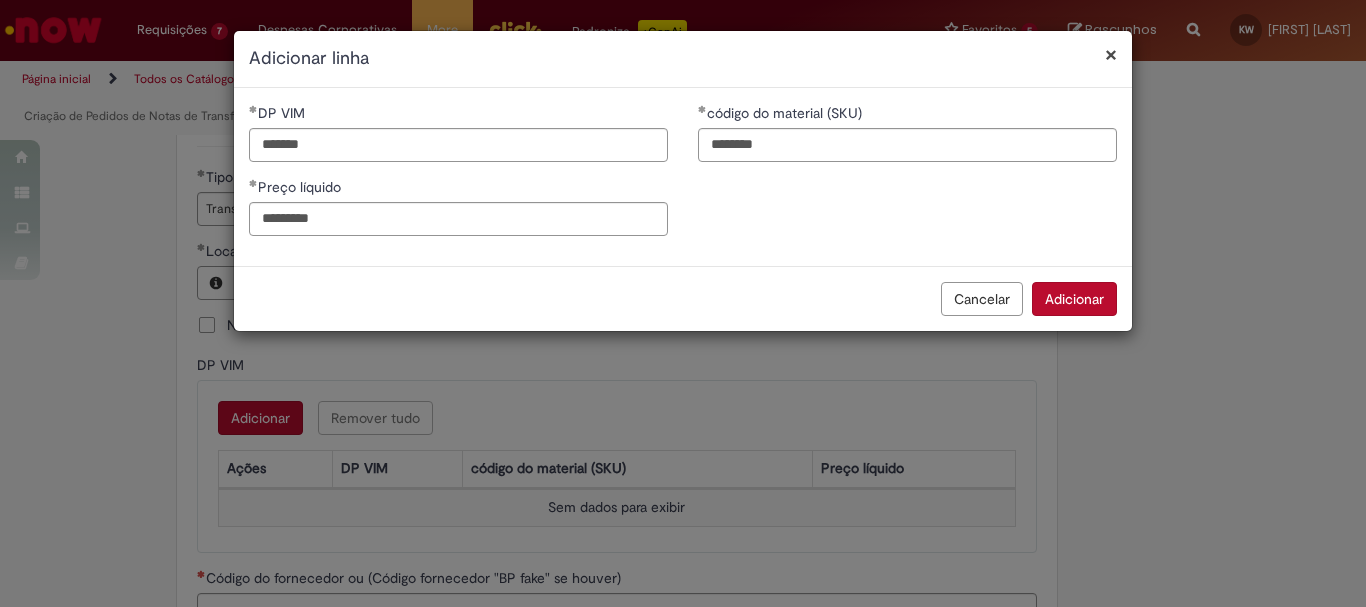 type on "****" 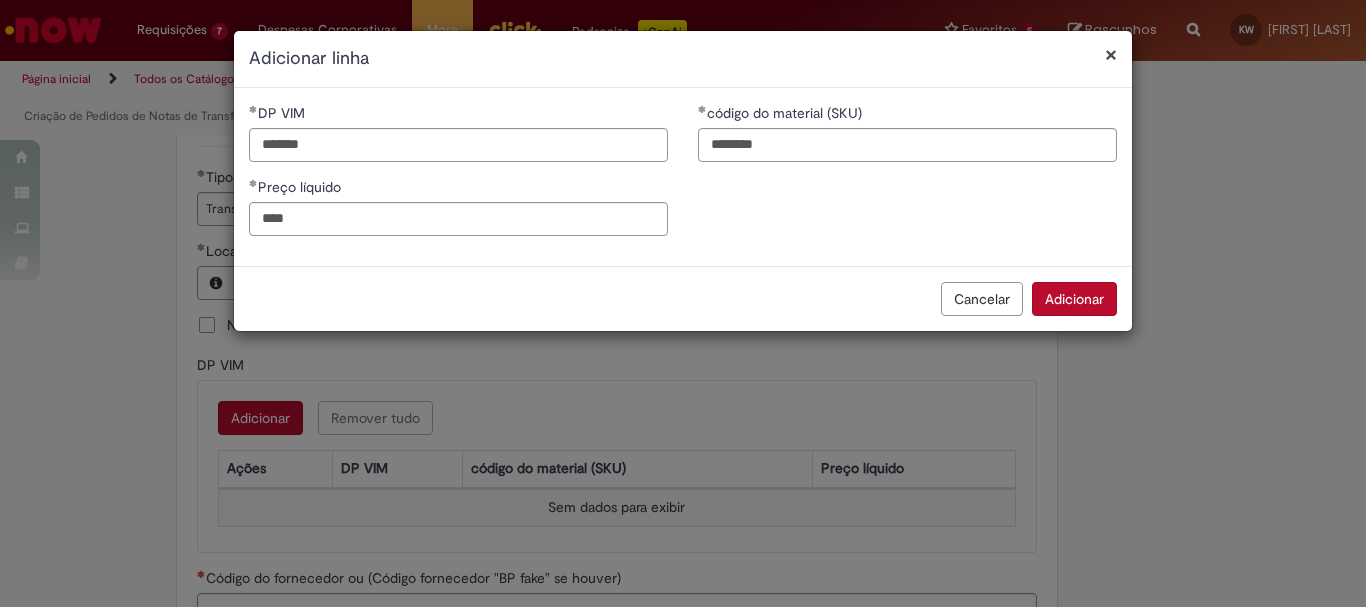 drag, startPoint x: 817, startPoint y: 250, endPoint x: 998, endPoint y: 287, distance: 184.74306 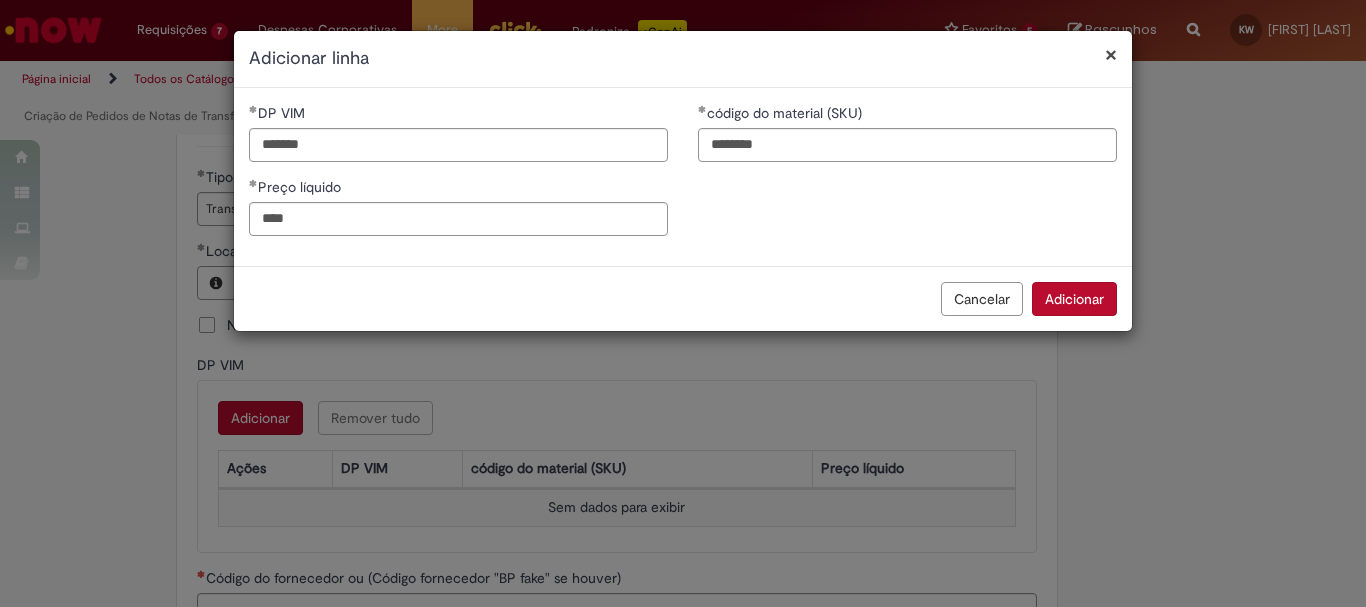 click on "Adicionar" at bounding box center (1074, 299) 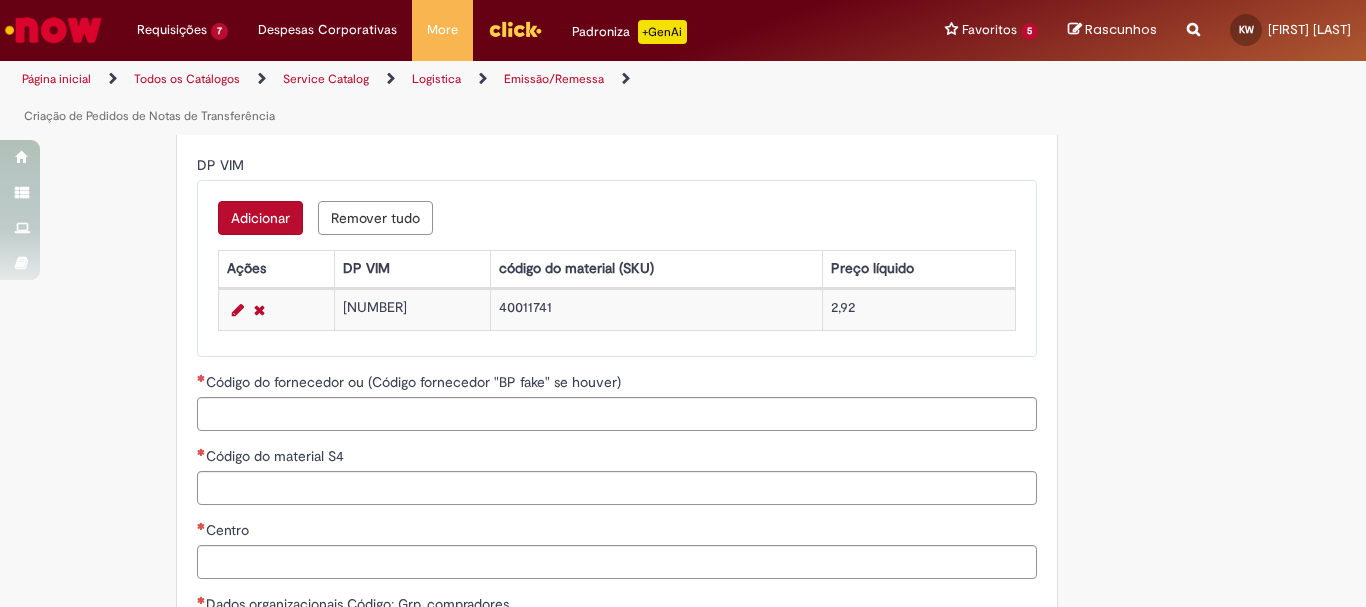 scroll, scrollTop: 1000, scrollLeft: 0, axis: vertical 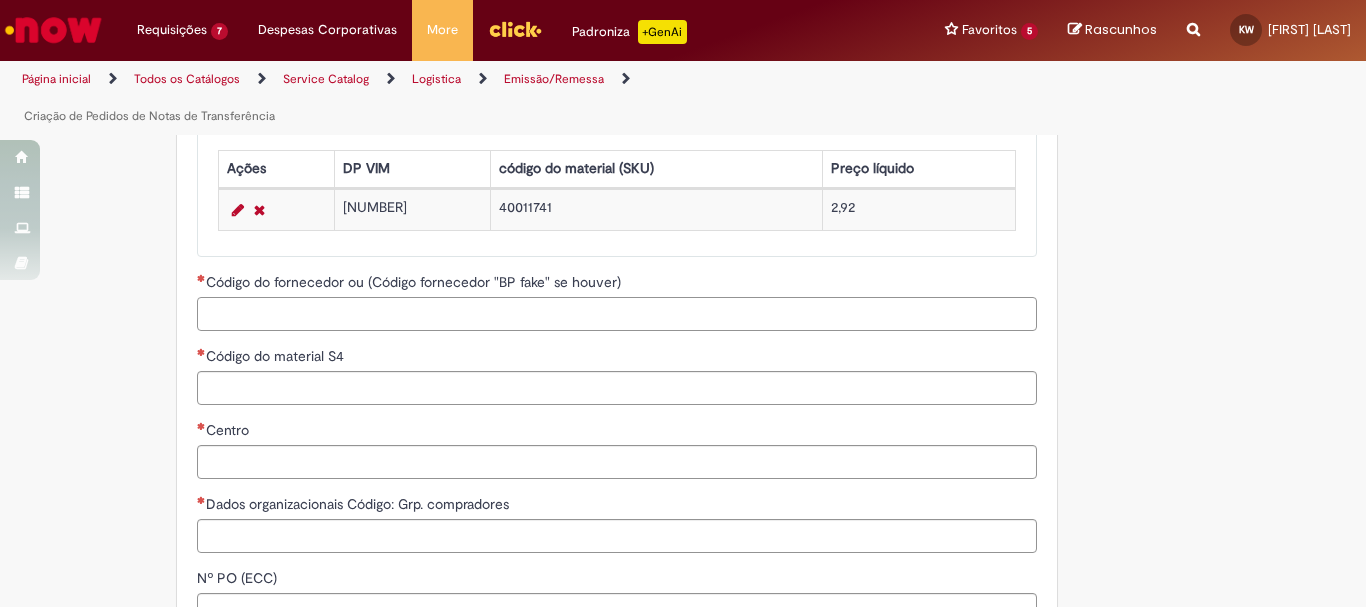 click on "Código do fornecedor ou (Código fornecedor "BP fake" se houver)" at bounding box center [617, 314] 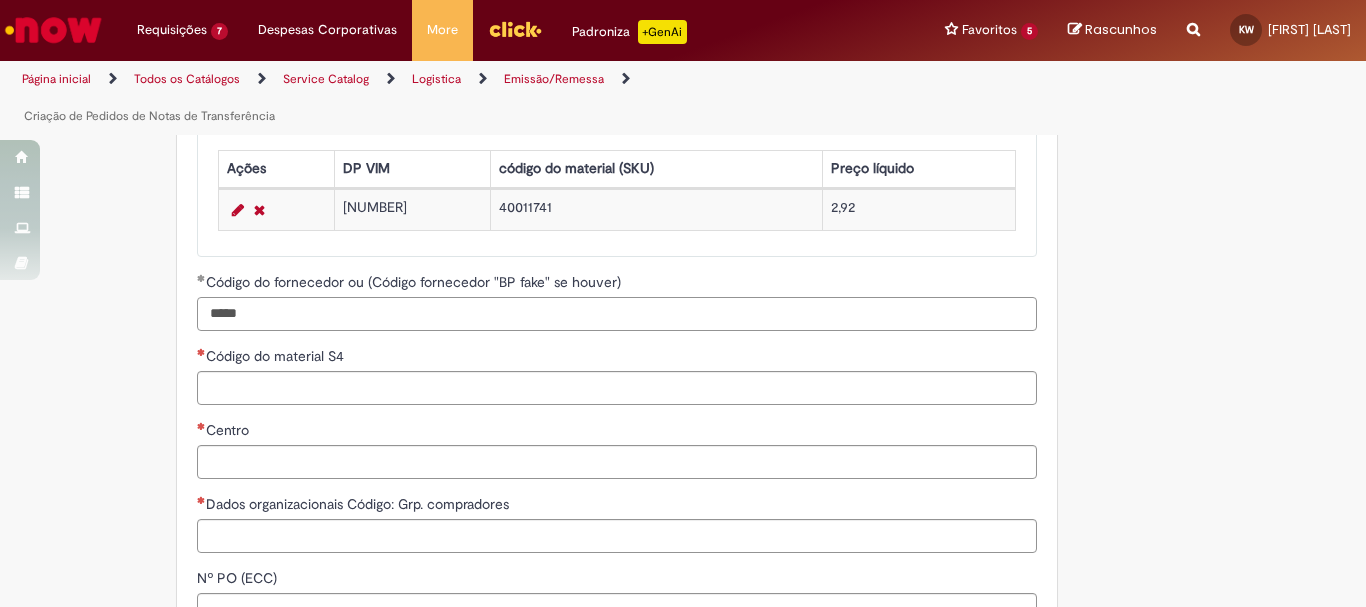 type on "*****" 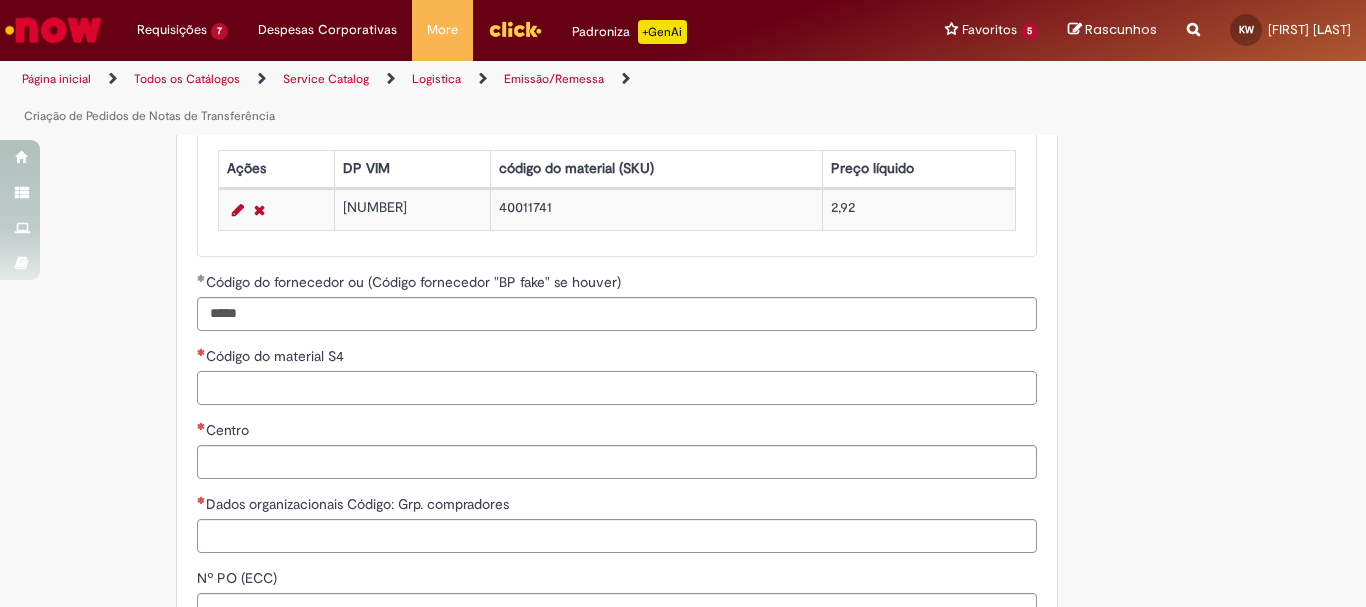 drag, startPoint x: 309, startPoint y: 352, endPoint x: 458, endPoint y: 322, distance: 151.99013 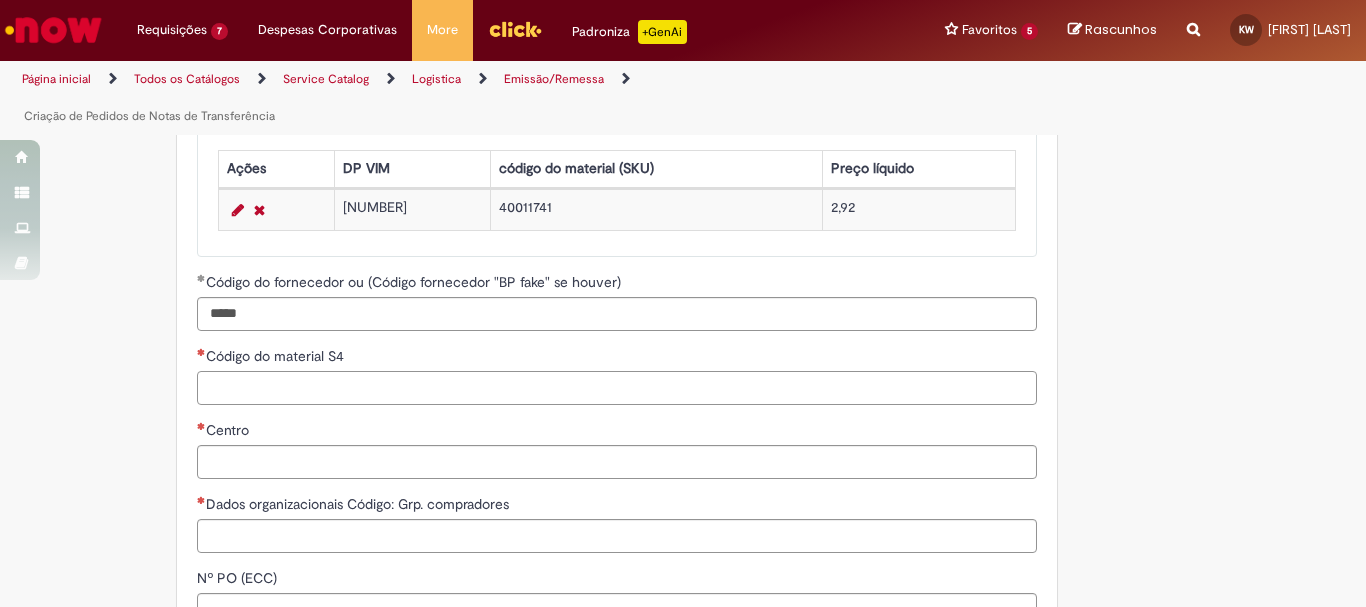 paste on "********" 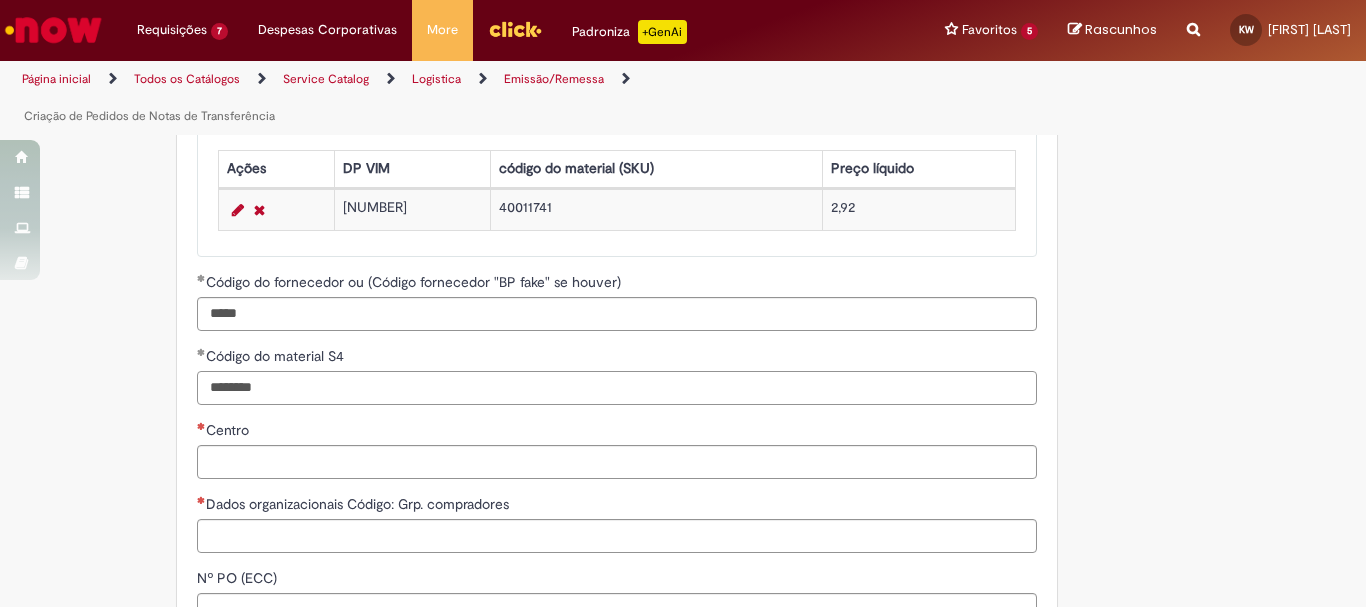 type on "********" 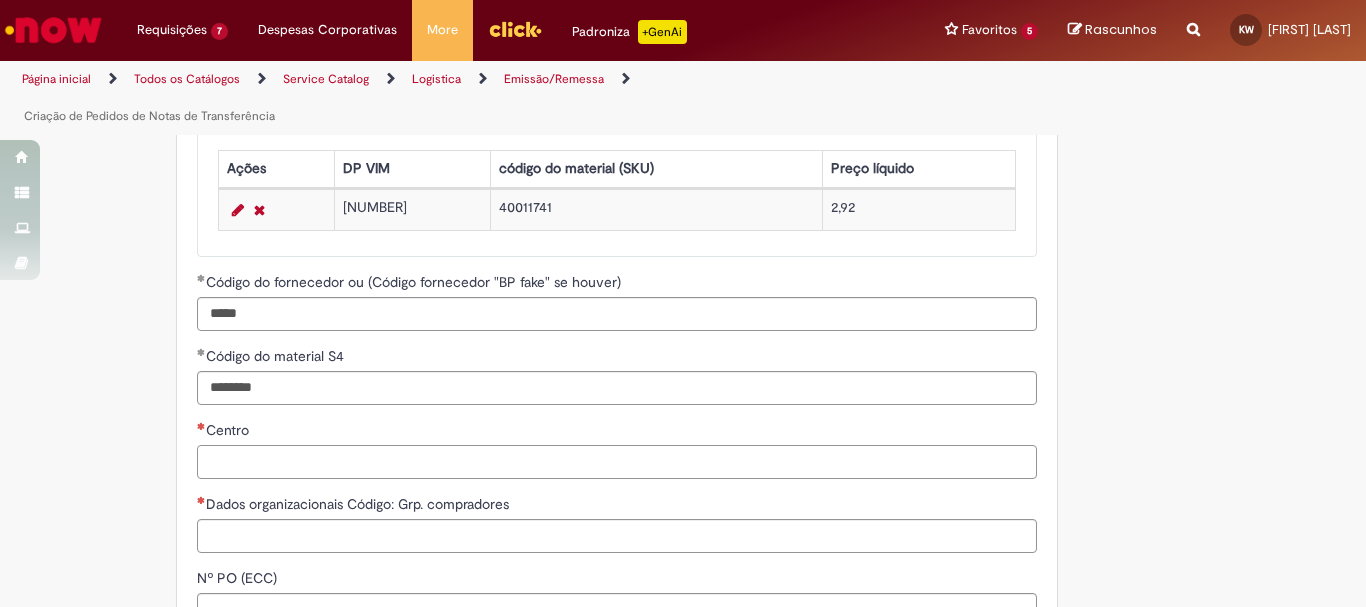 click on "Centro" at bounding box center [617, 462] 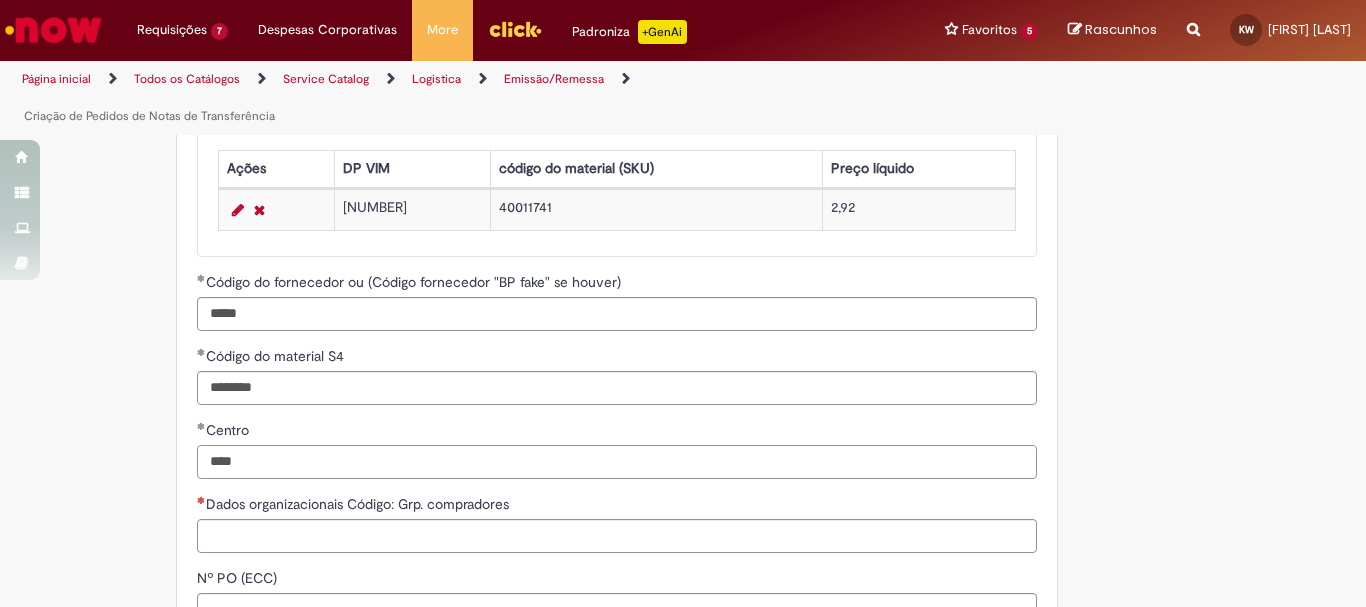 scroll, scrollTop: 1100, scrollLeft: 0, axis: vertical 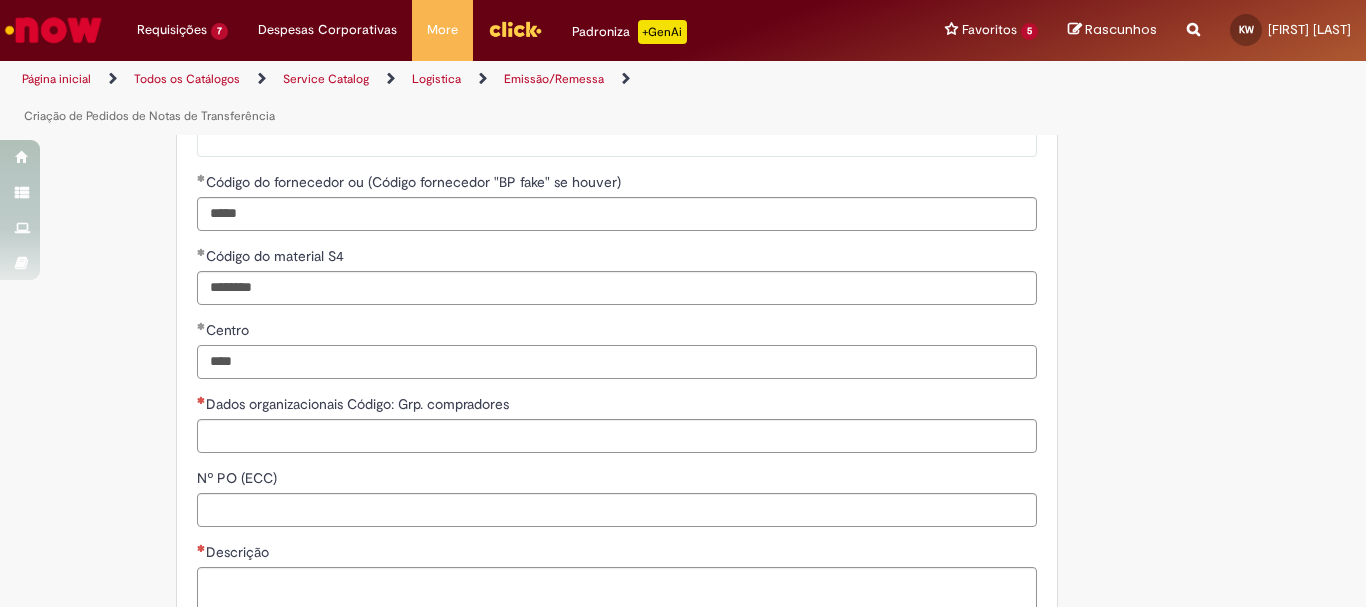 type on "****" 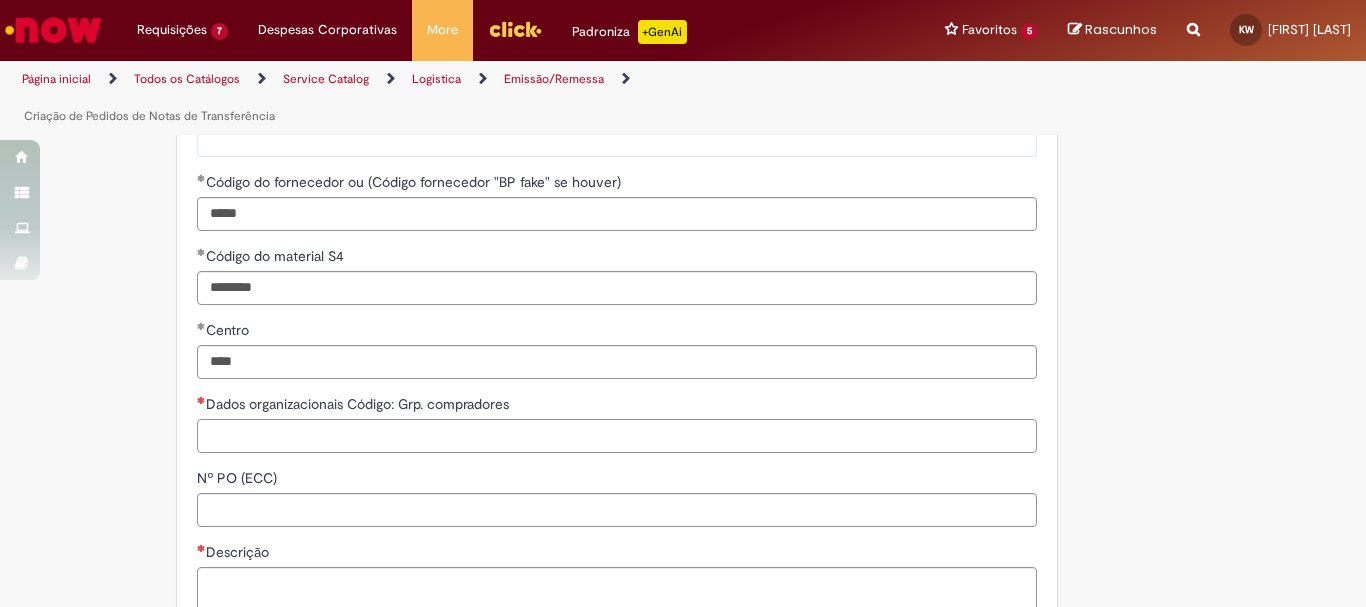 click on "Dados organizacionais Código: Grp. compradores" at bounding box center (617, 436) 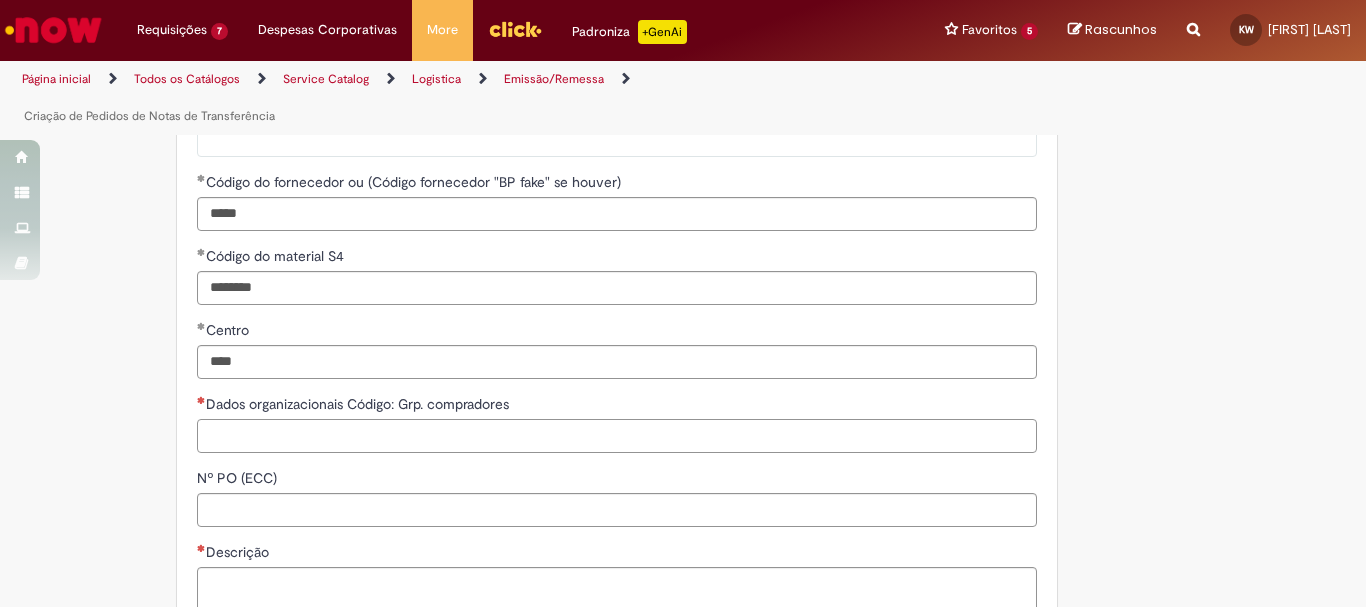 paste on "***" 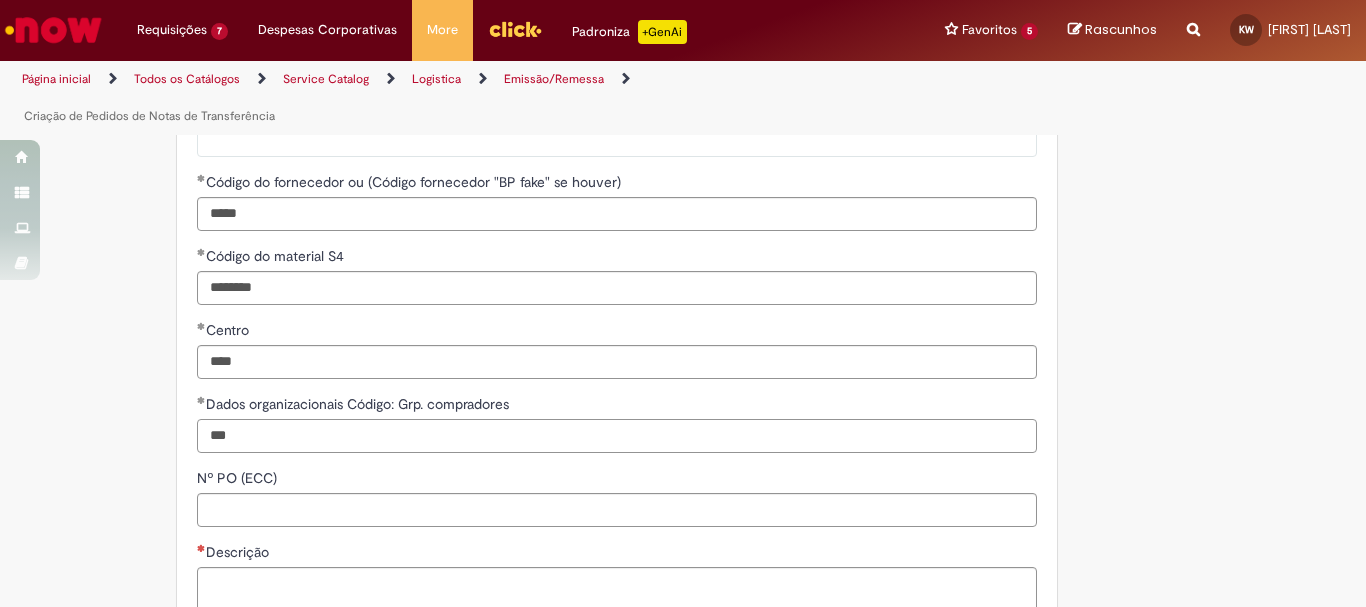 type on "***" 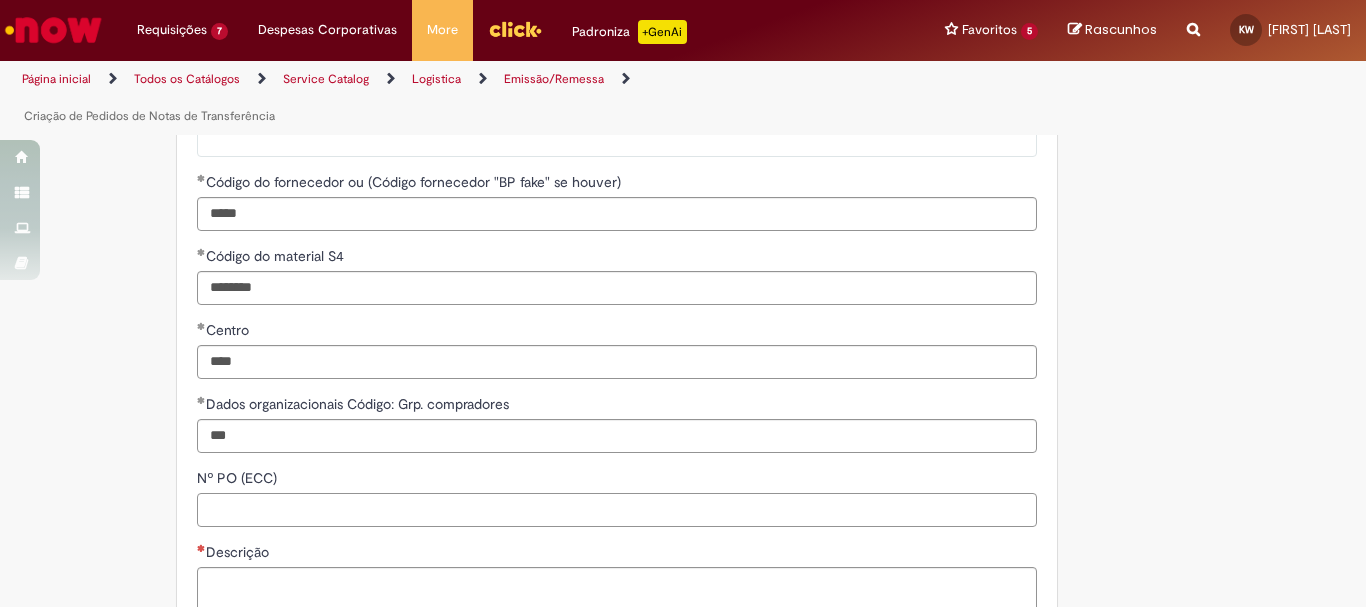 click on "Nº PO (ECC)" at bounding box center (617, 510) 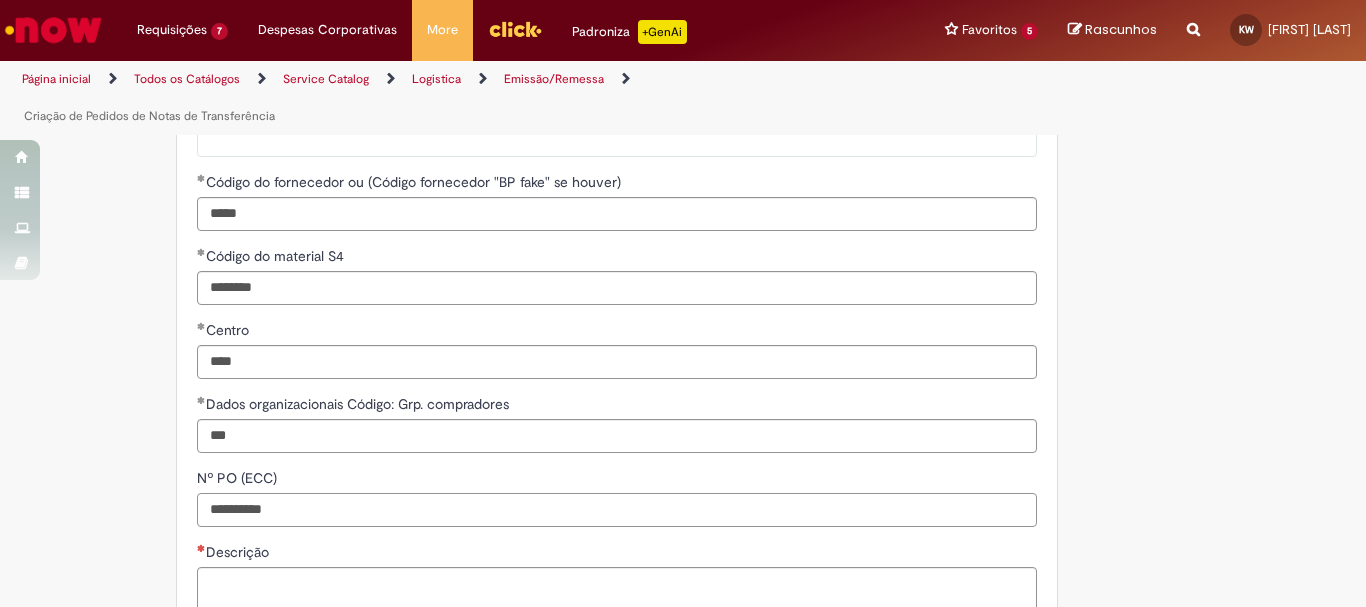 scroll, scrollTop: 1200, scrollLeft: 0, axis: vertical 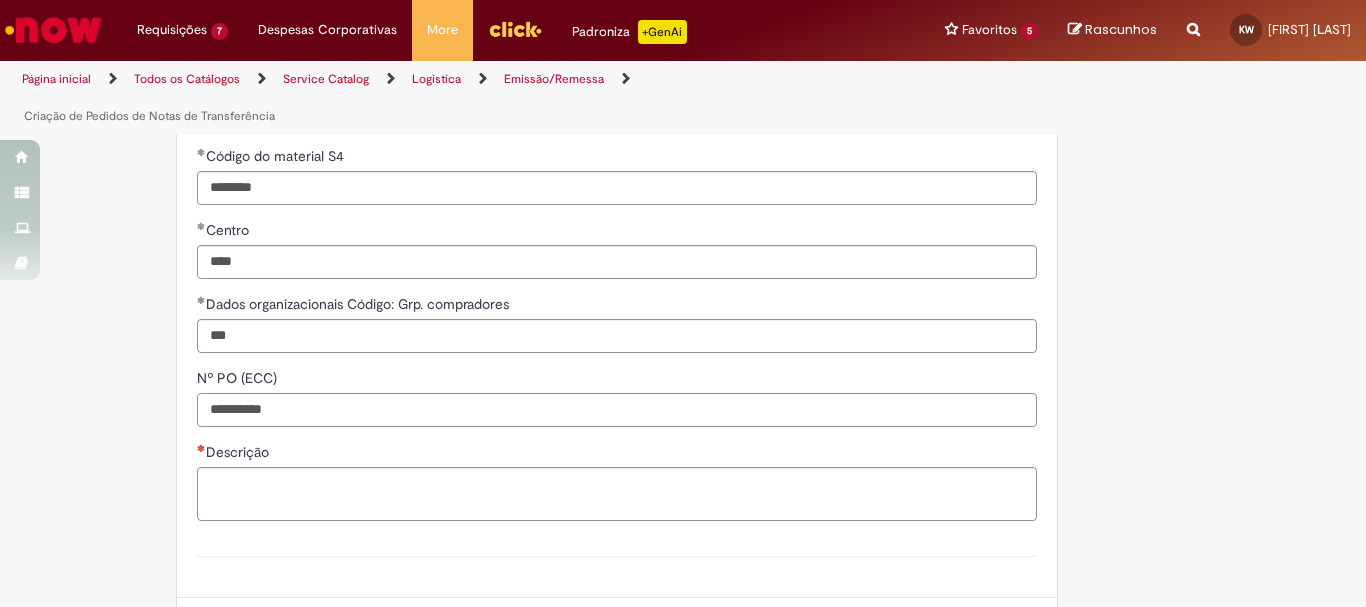 type on "**********" 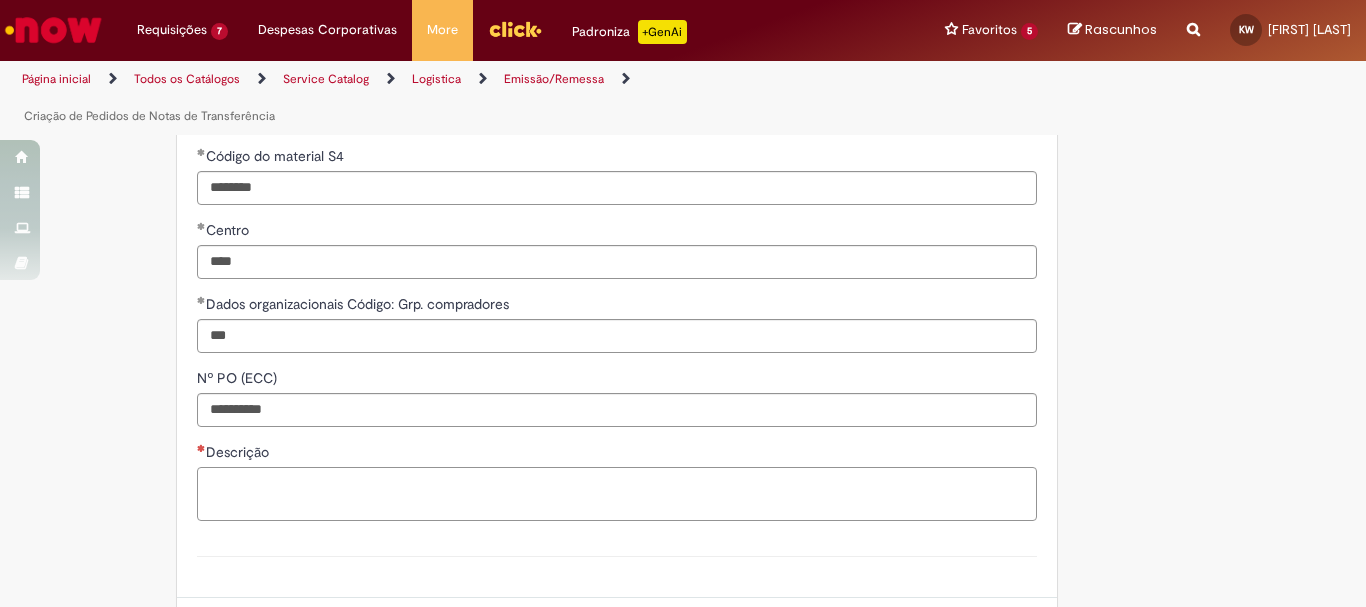 click on "Descrição" at bounding box center [617, 494] 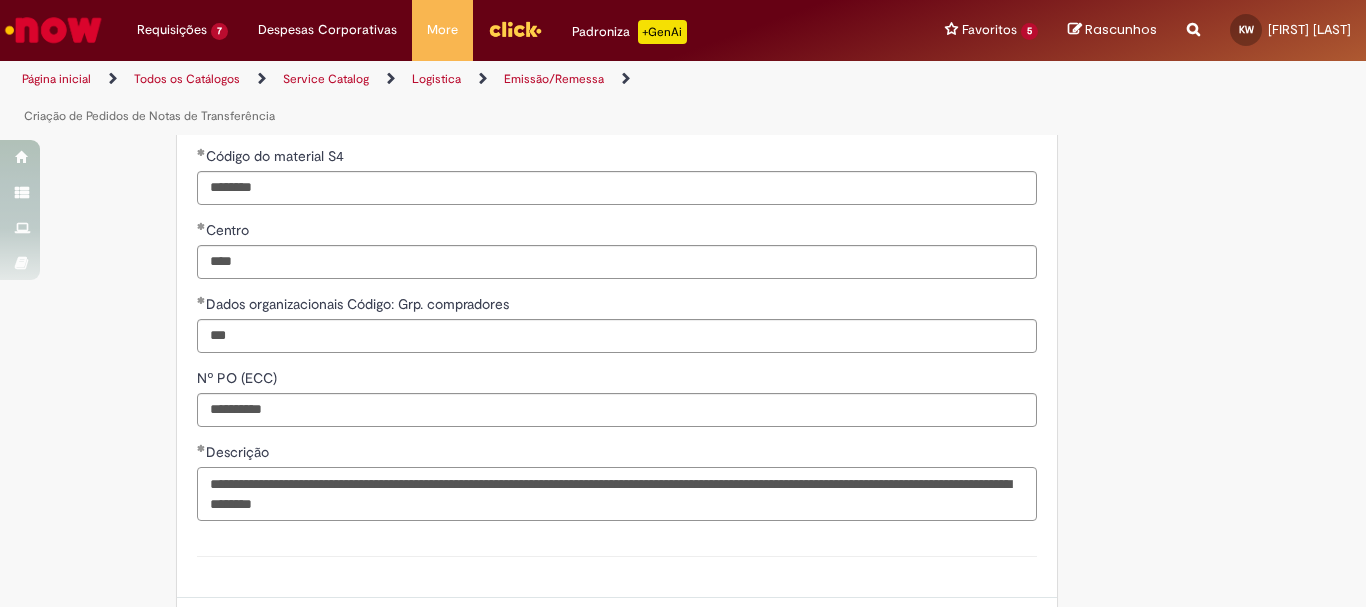 scroll, scrollTop: 1339, scrollLeft: 0, axis: vertical 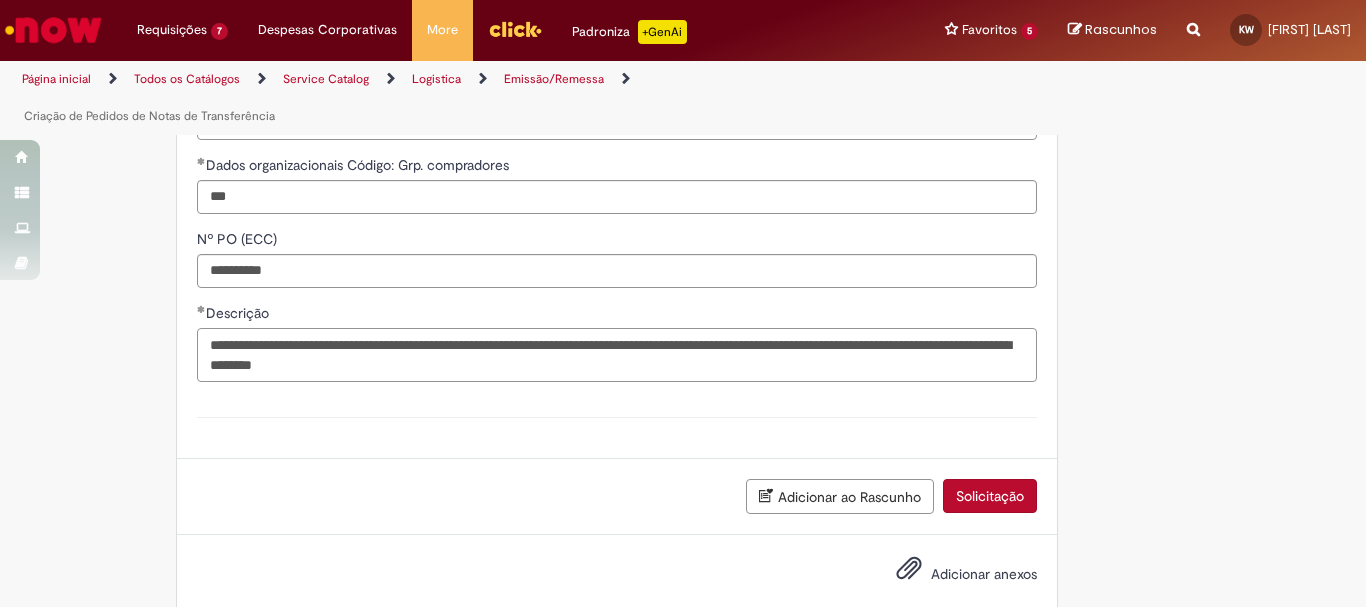 drag, startPoint x: 560, startPoint y: 331, endPoint x: 147, endPoint y: 368, distance: 414.65408 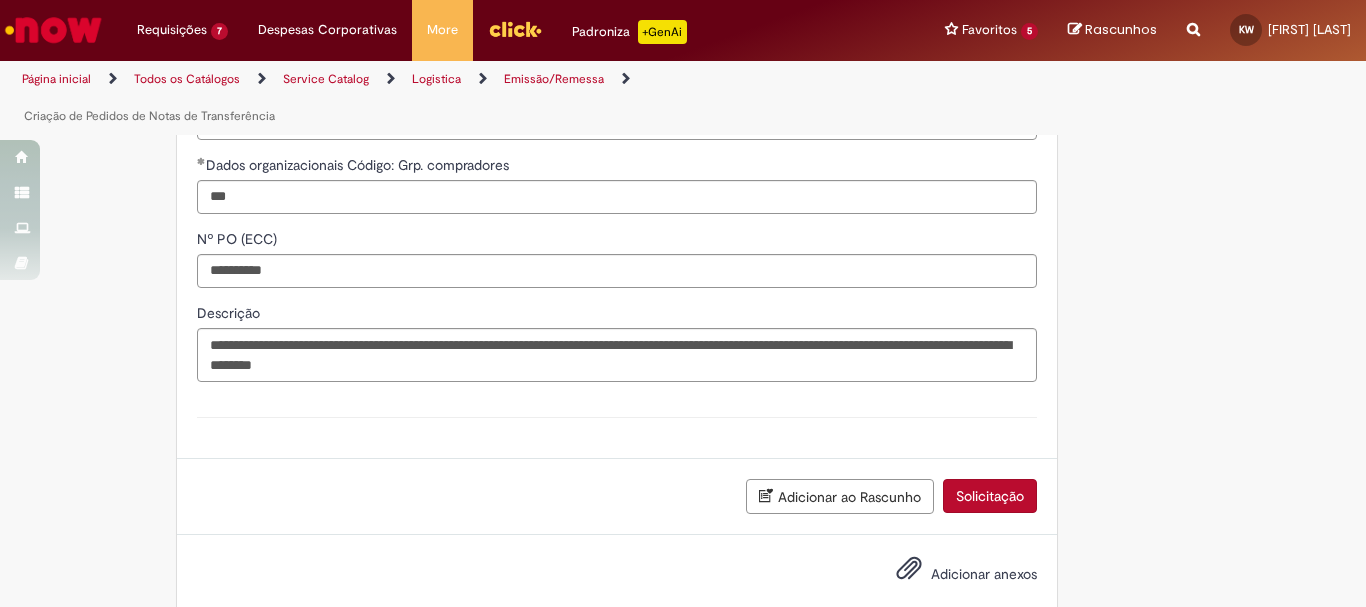 drag, startPoint x: 547, startPoint y: 503, endPoint x: 625, endPoint y: 497, distance: 78.23043 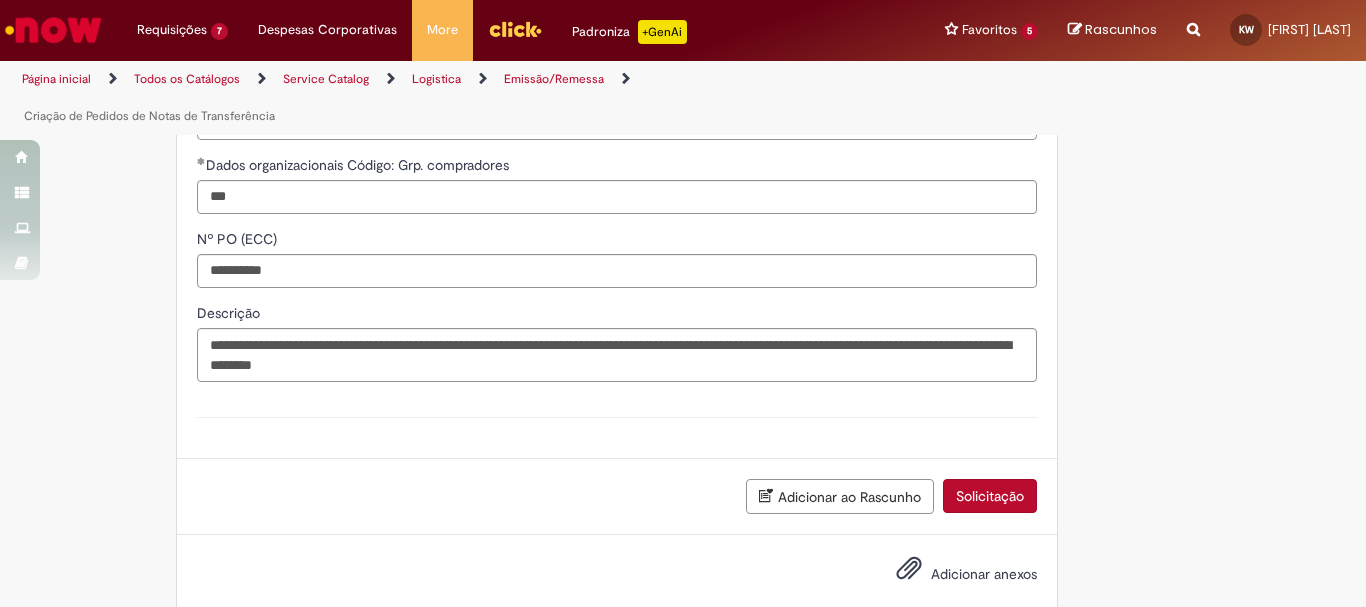 click on "Solicitação" at bounding box center (990, 496) 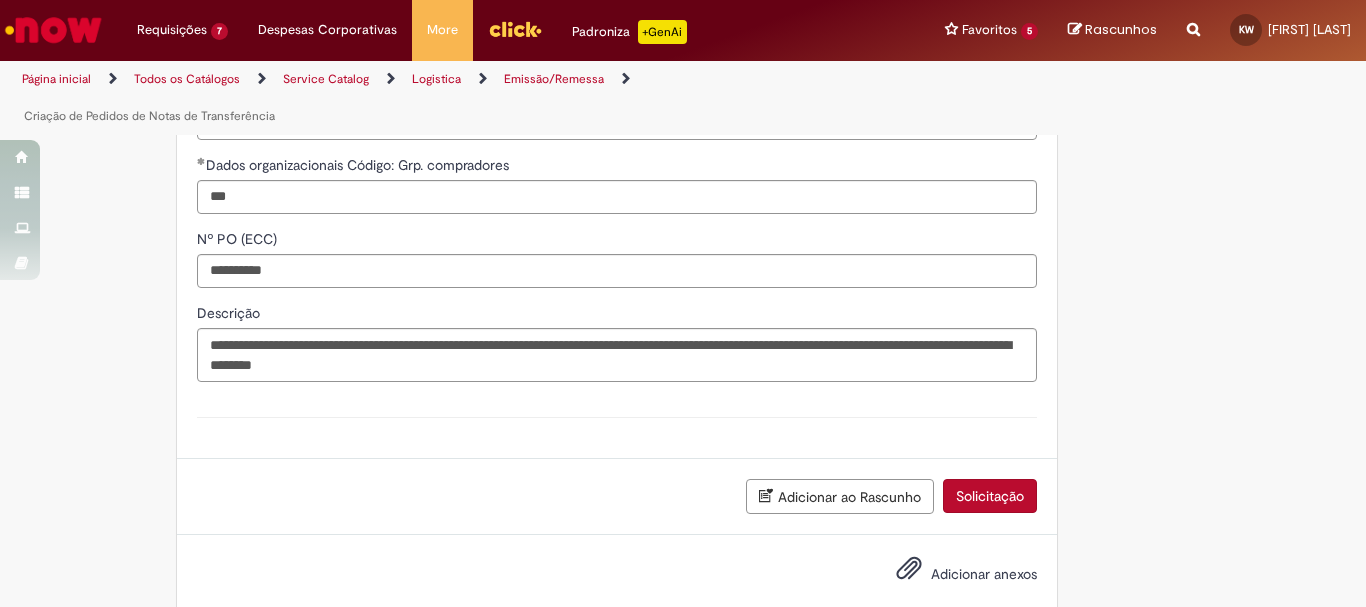 scroll, scrollTop: 1293, scrollLeft: 0, axis: vertical 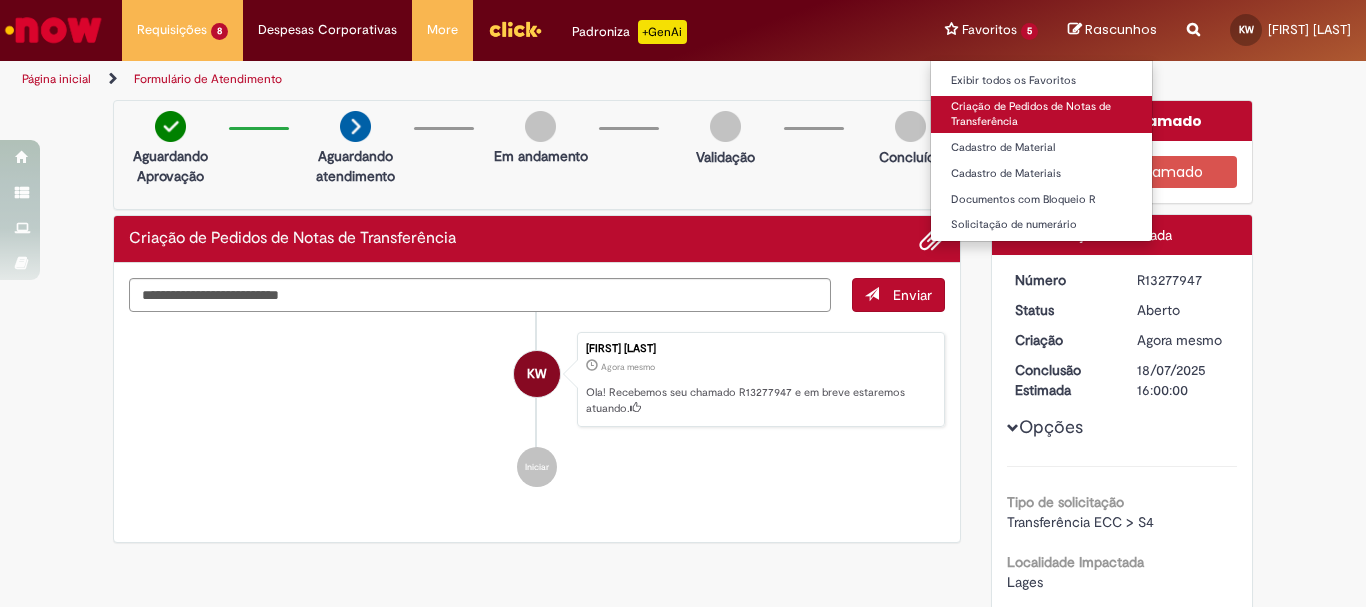 click on "Criação de Pedidos de Notas de Transferência" at bounding box center (1041, 114) 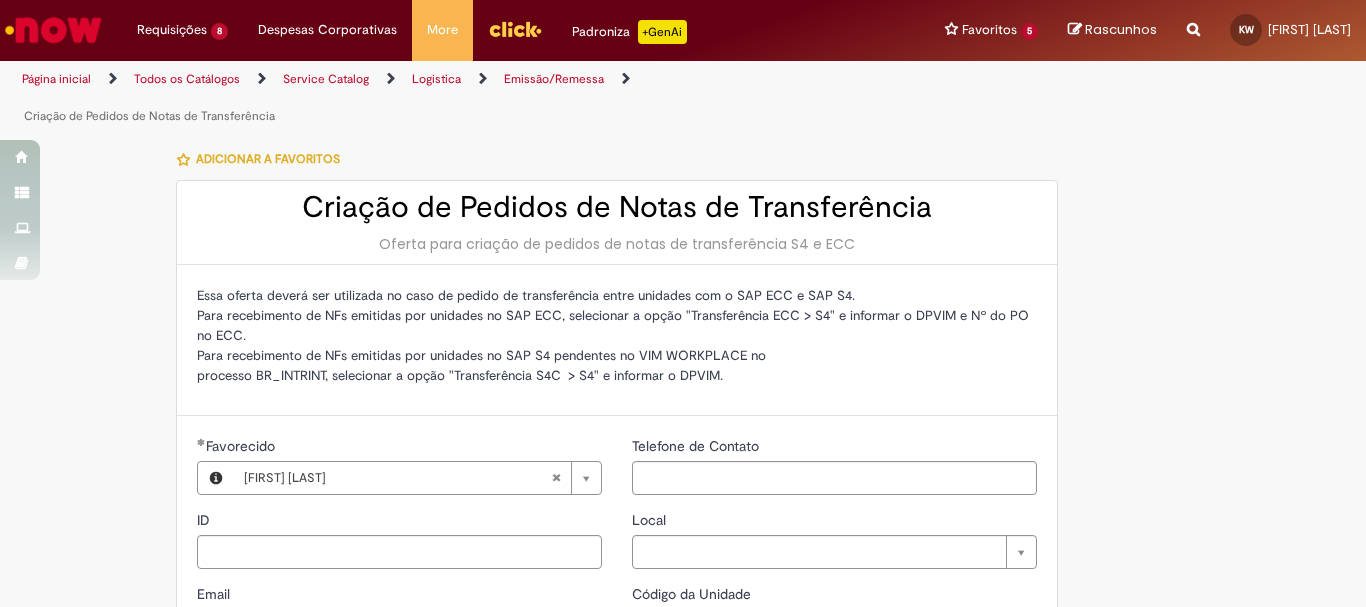 type on "********" 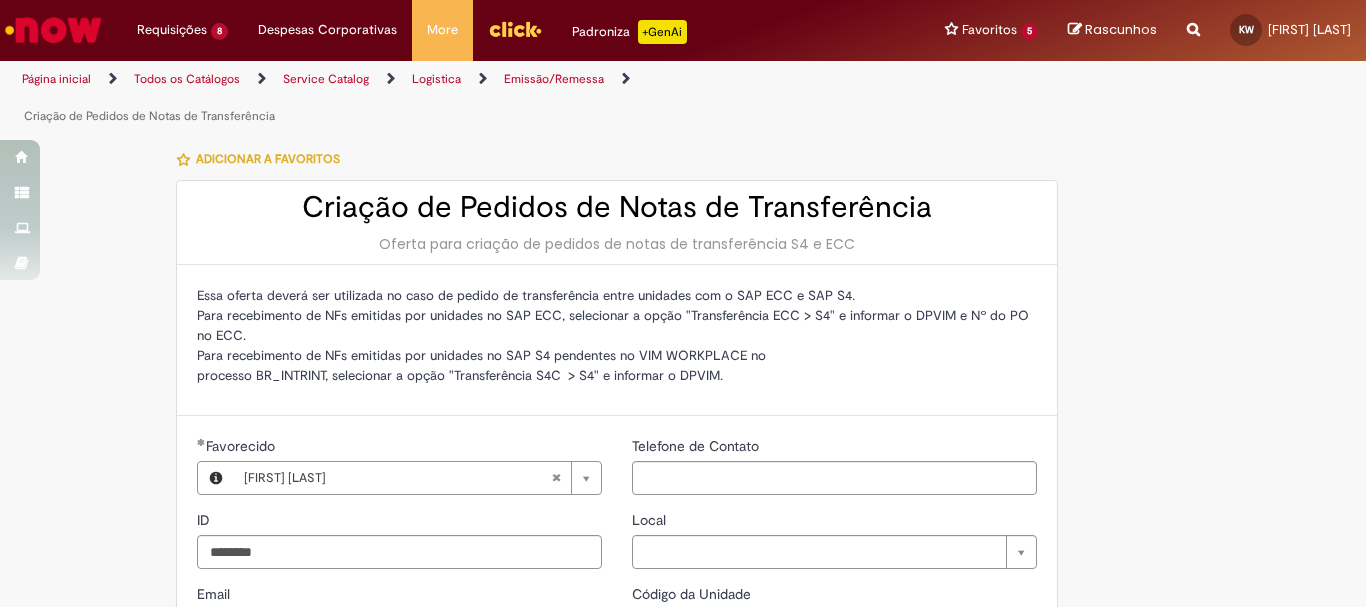 type on "**********" 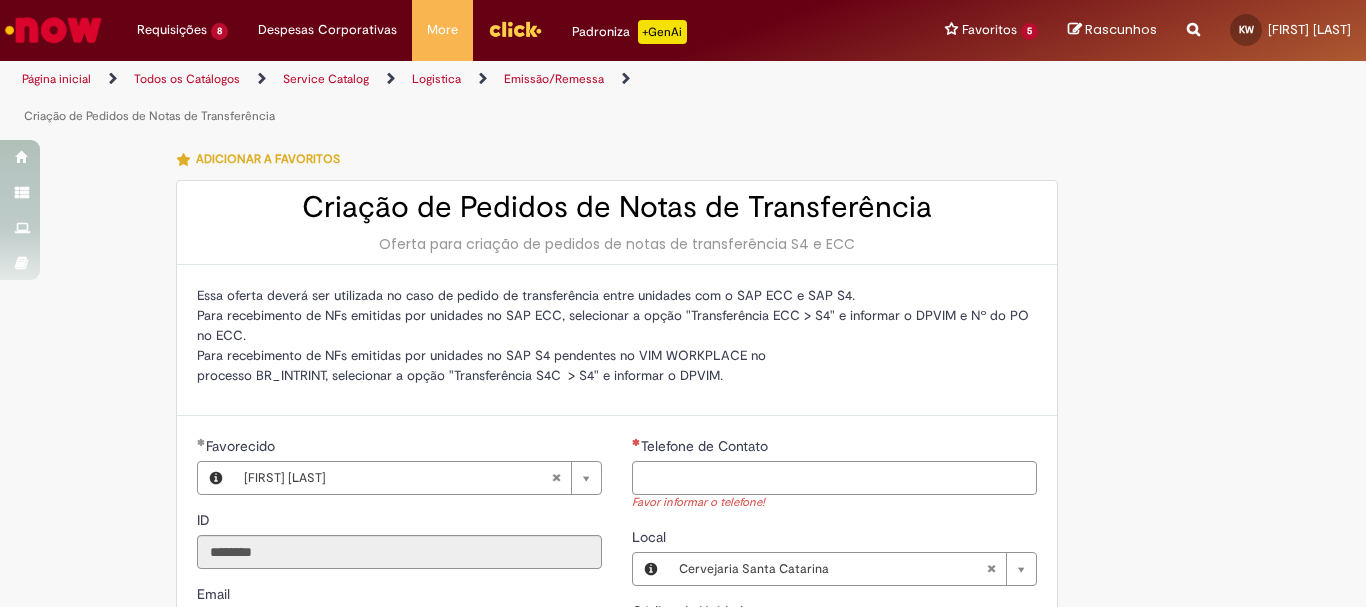 click on "Telefone de Contato" at bounding box center [834, 478] 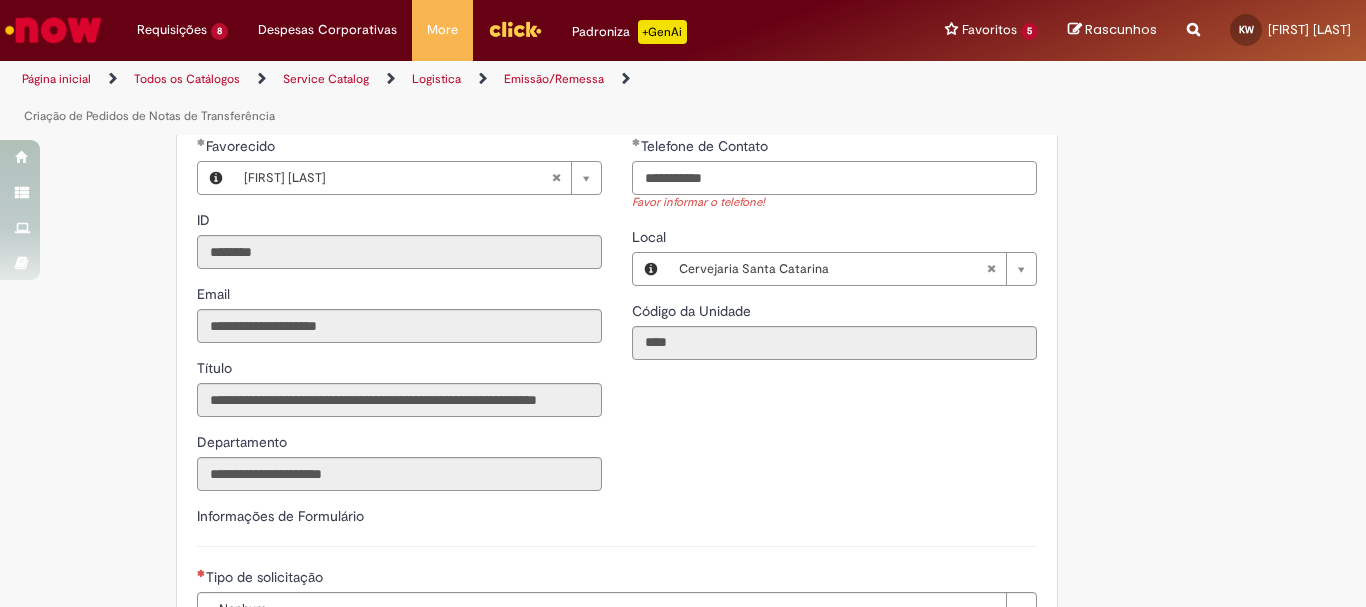 scroll, scrollTop: 400, scrollLeft: 0, axis: vertical 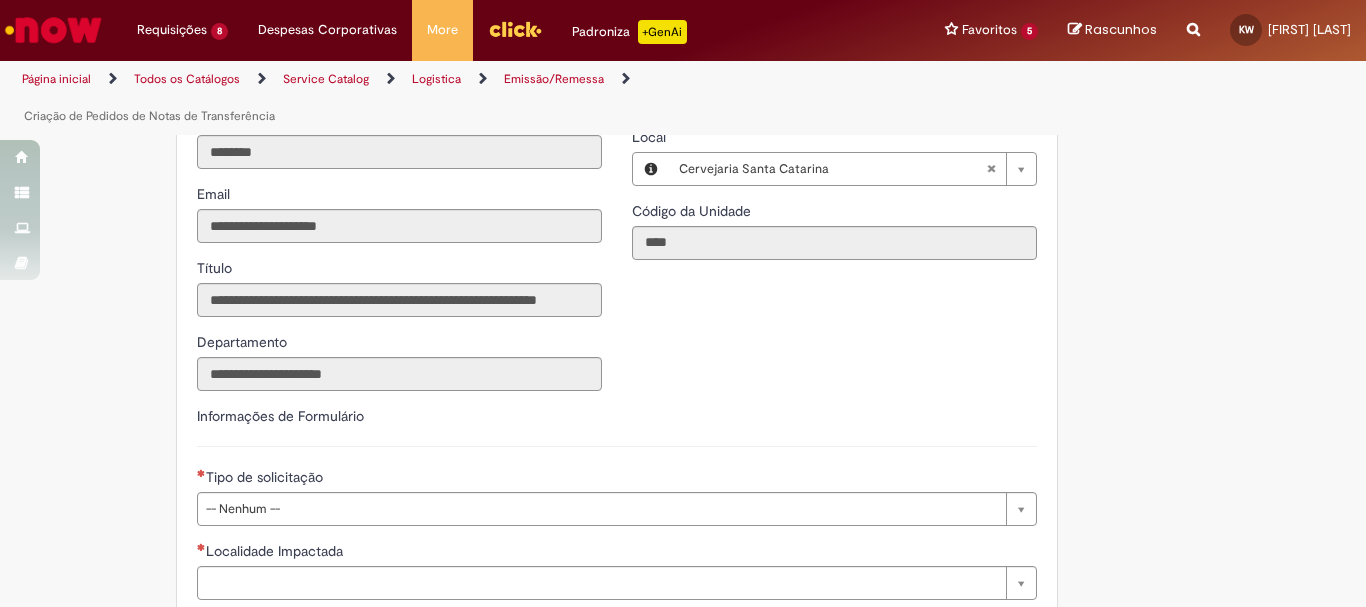 type on "**********" 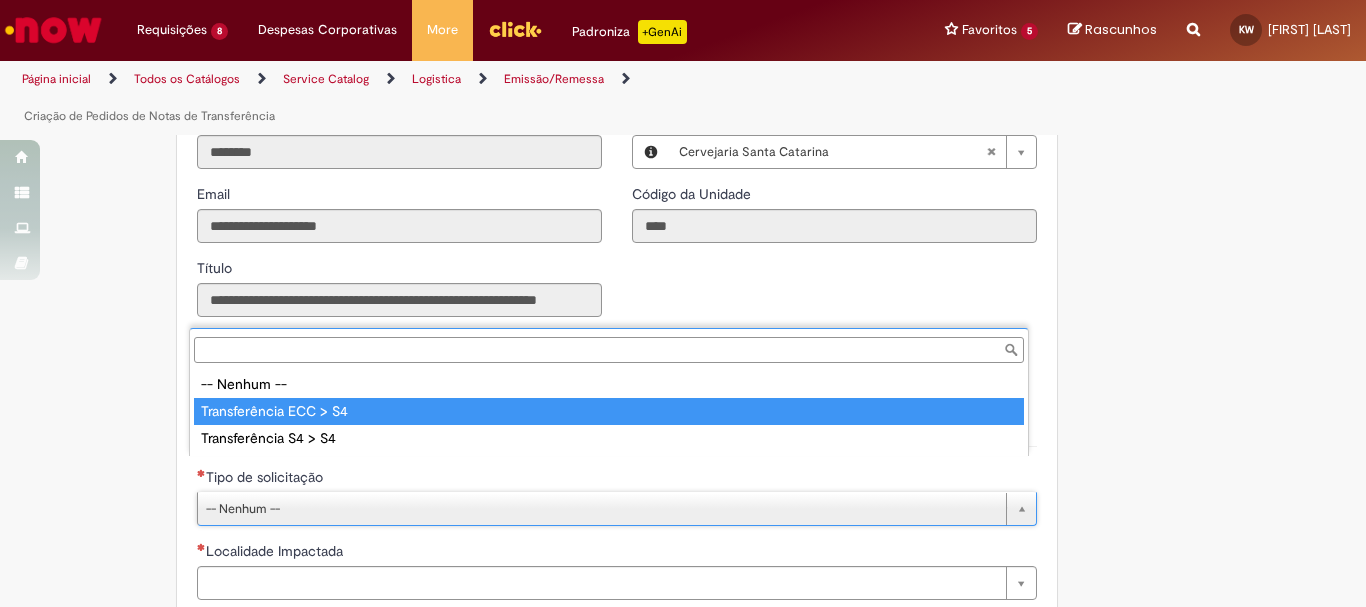 type on "**********" 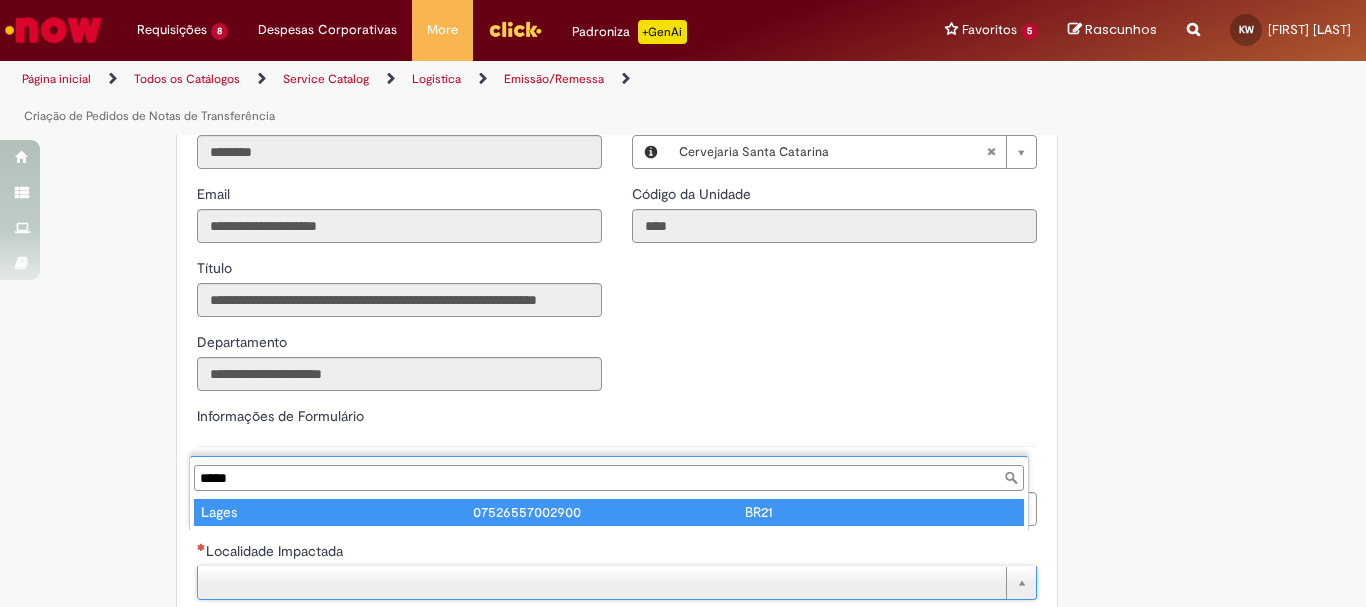 type on "*****" 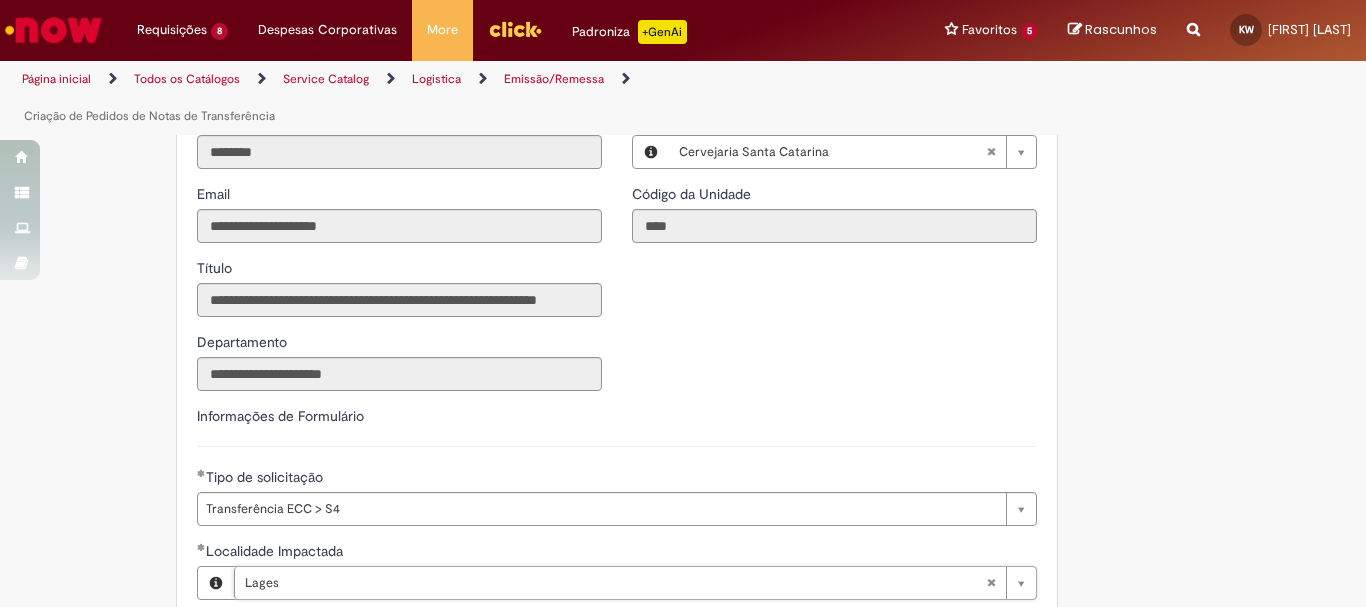 scroll, scrollTop: 700, scrollLeft: 0, axis: vertical 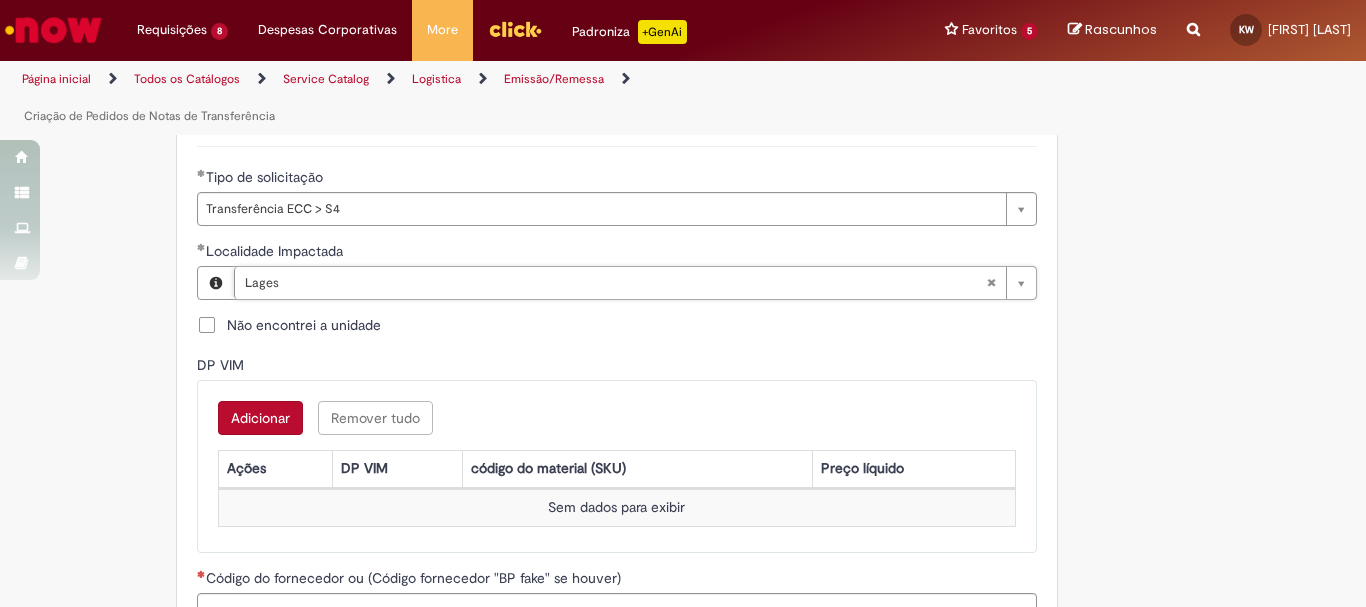 click on "Adicionar" at bounding box center (260, 418) 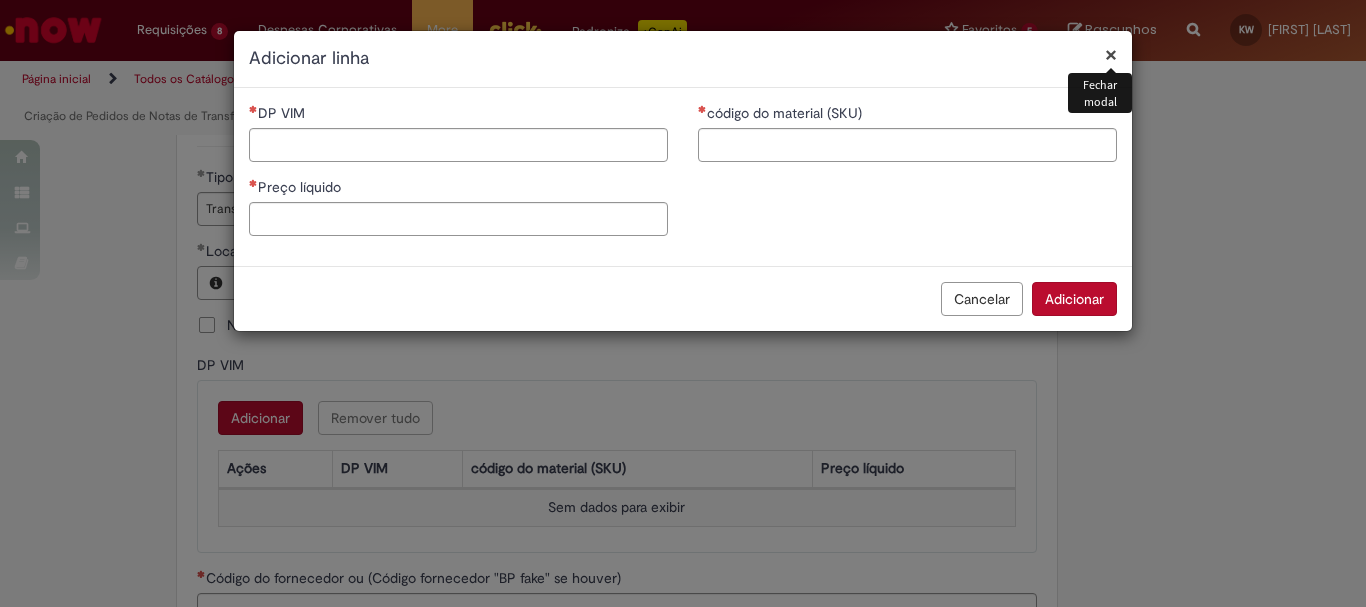 click on "Adicionar" at bounding box center (1074, 299) 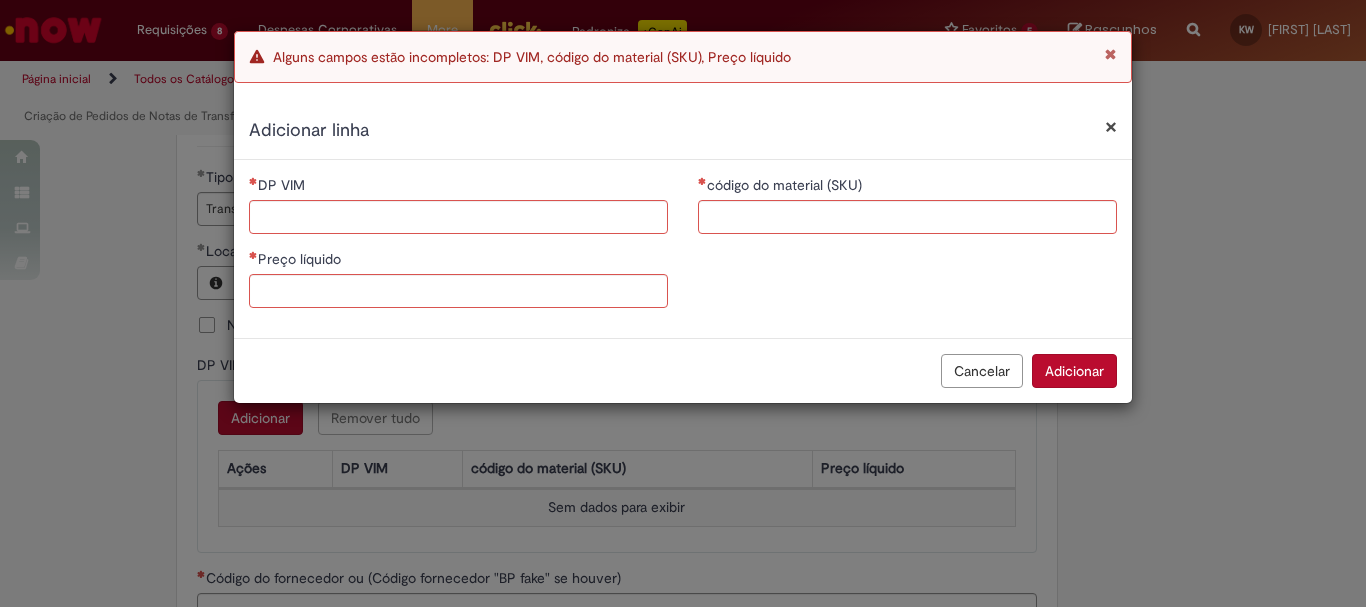 drag, startPoint x: 1096, startPoint y: 357, endPoint x: 1116, endPoint y: 237, distance: 121.65525 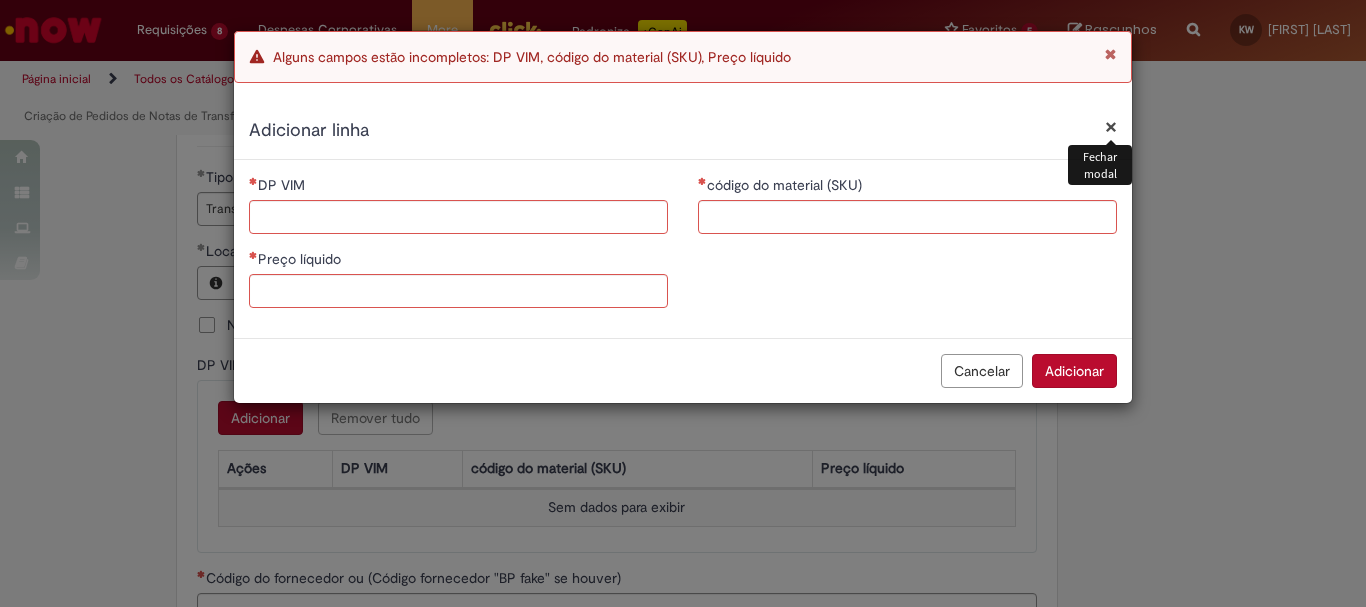 click on "×" at bounding box center (1111, 126) 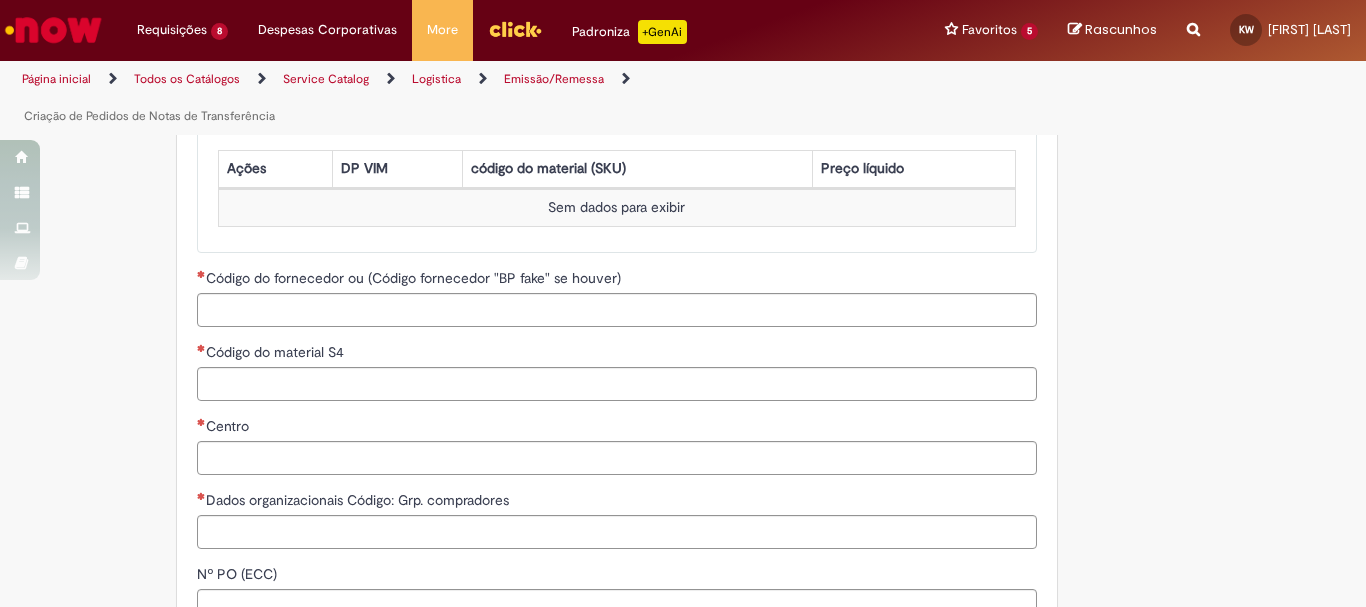 scroll, scrollTop: 1100, scrollLeft: 0, axis: vertical 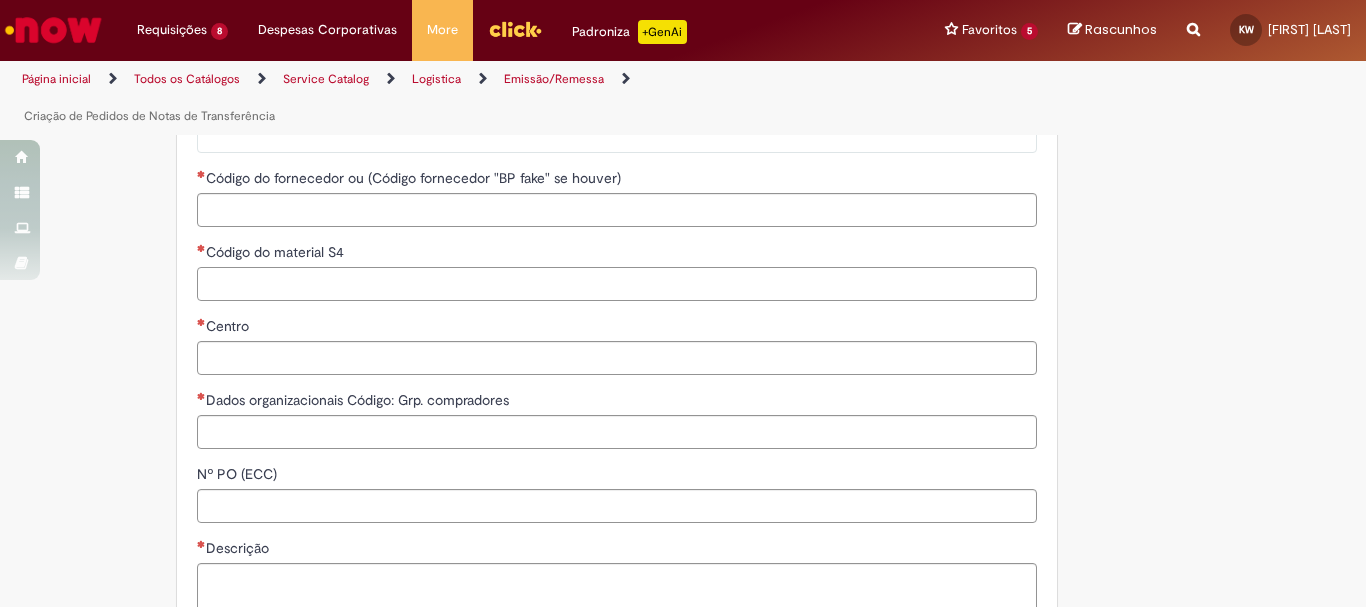 click on "Código do material S4" at bounding box center [617, 284] 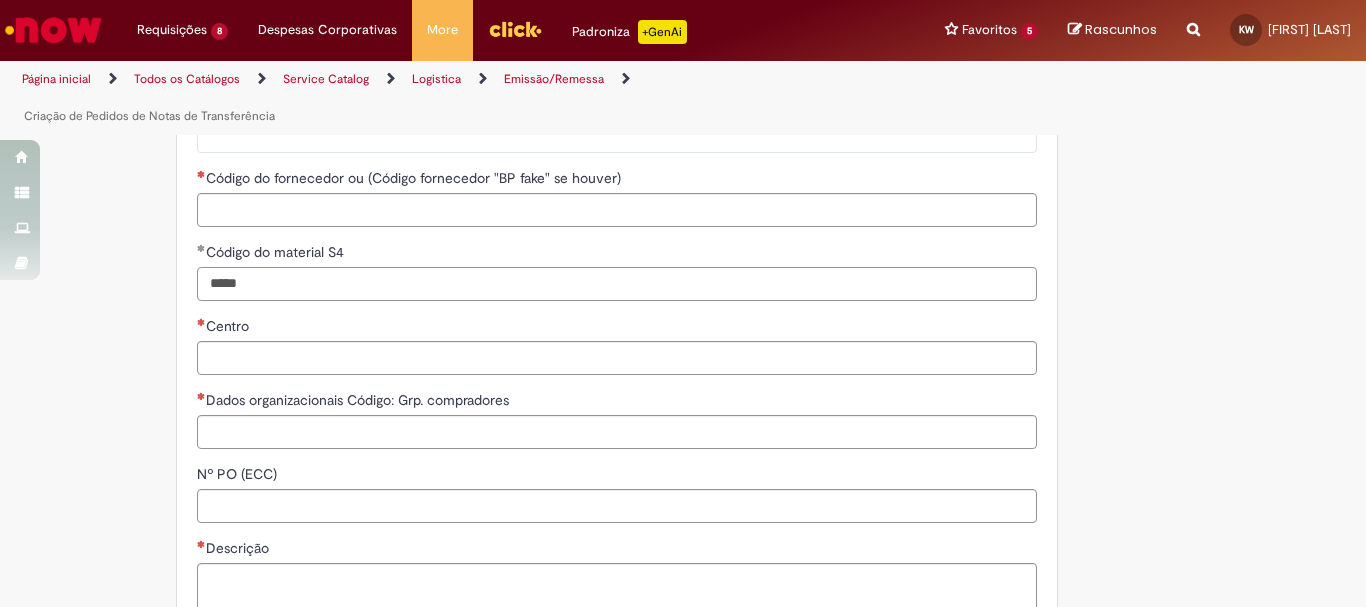 drag, startPoint x: 252, startPoint y: 248, endPoint x: 187, endPoint y: 218, distance: 71.5891 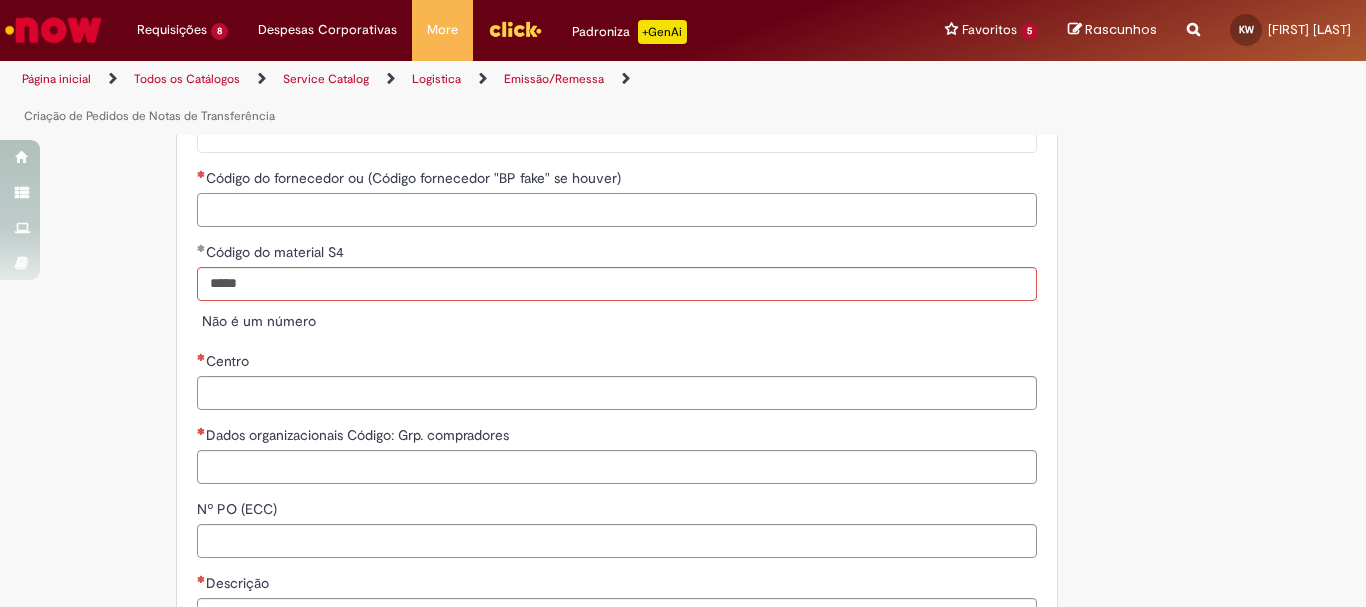 click on "Código do fornecedor ou (Código fornecedor "BP fake" se houver)" at bounding box center [617, 210] 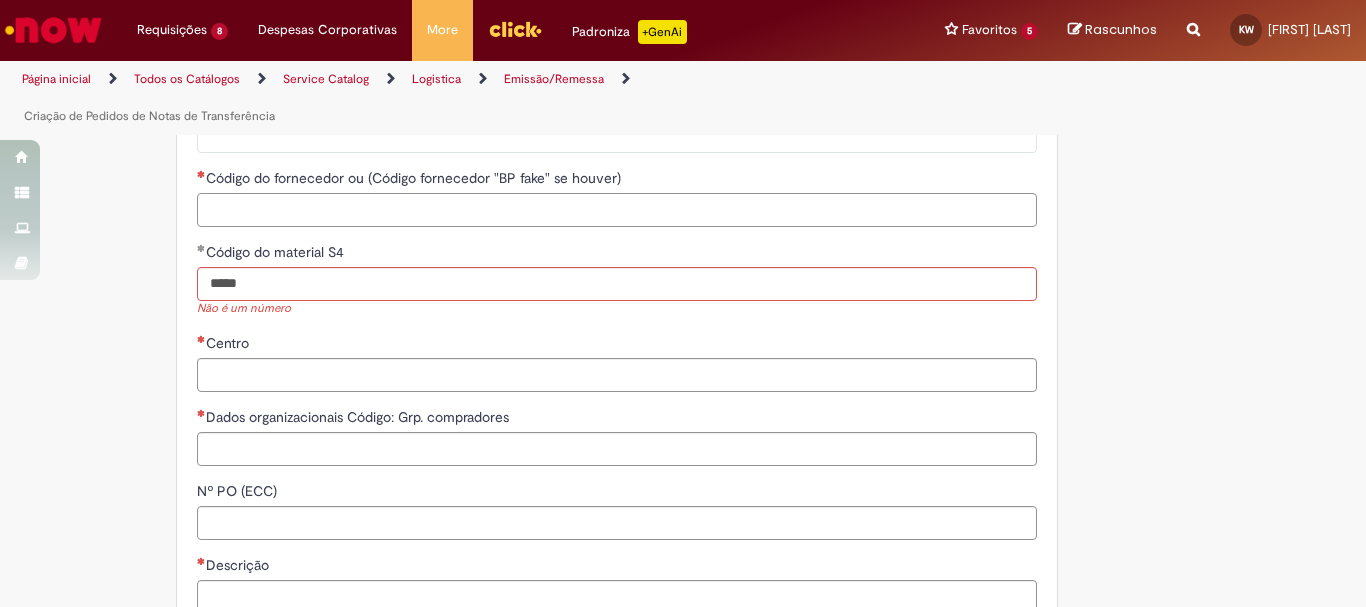 paste on "*****" 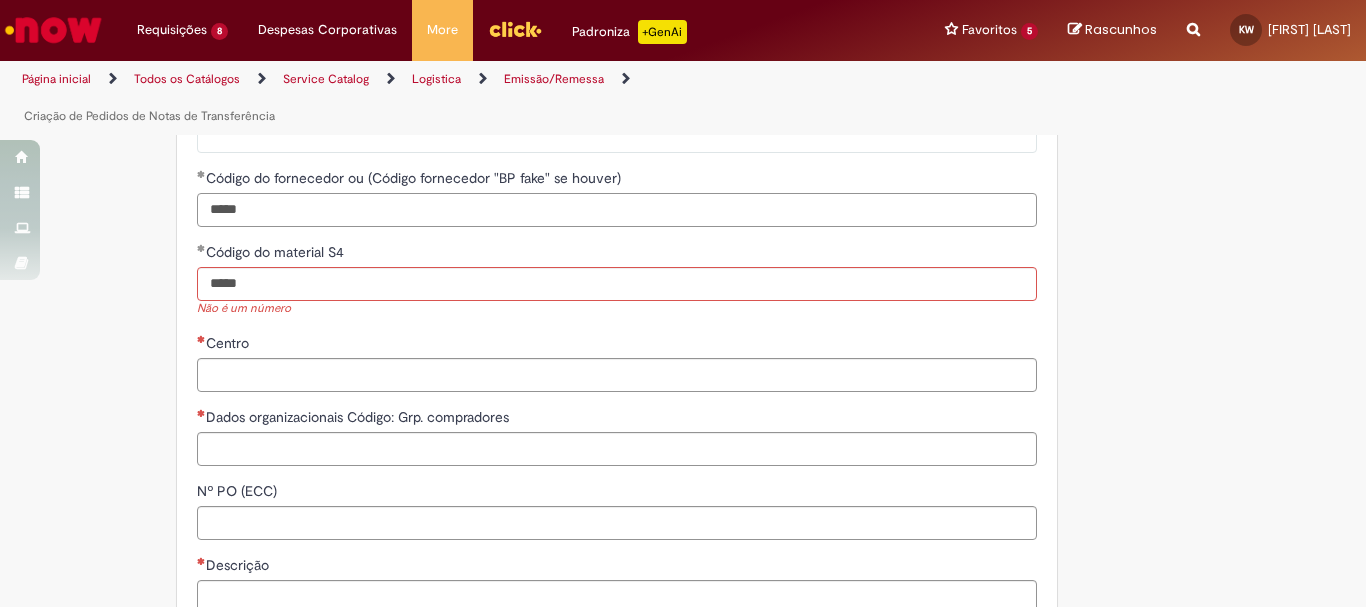 type on "*****" 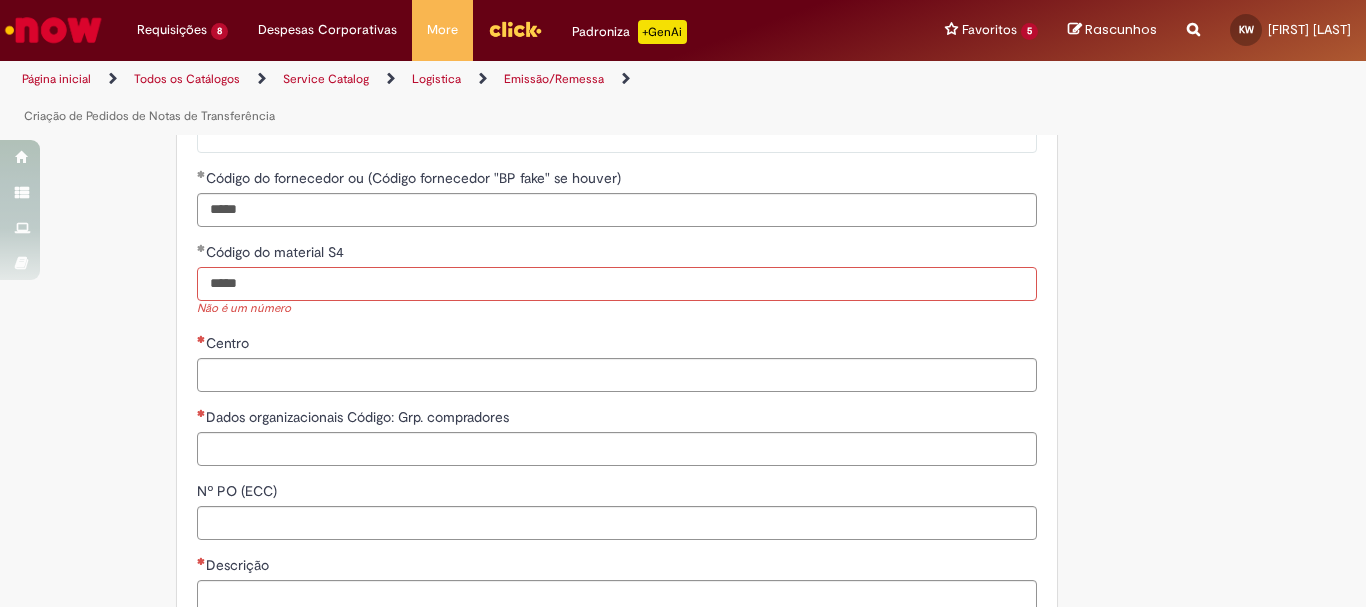drag, startPoint x: 300, startPoint y: 247, endPoint x: 134, endPoint y: 242, distance: 166.07529 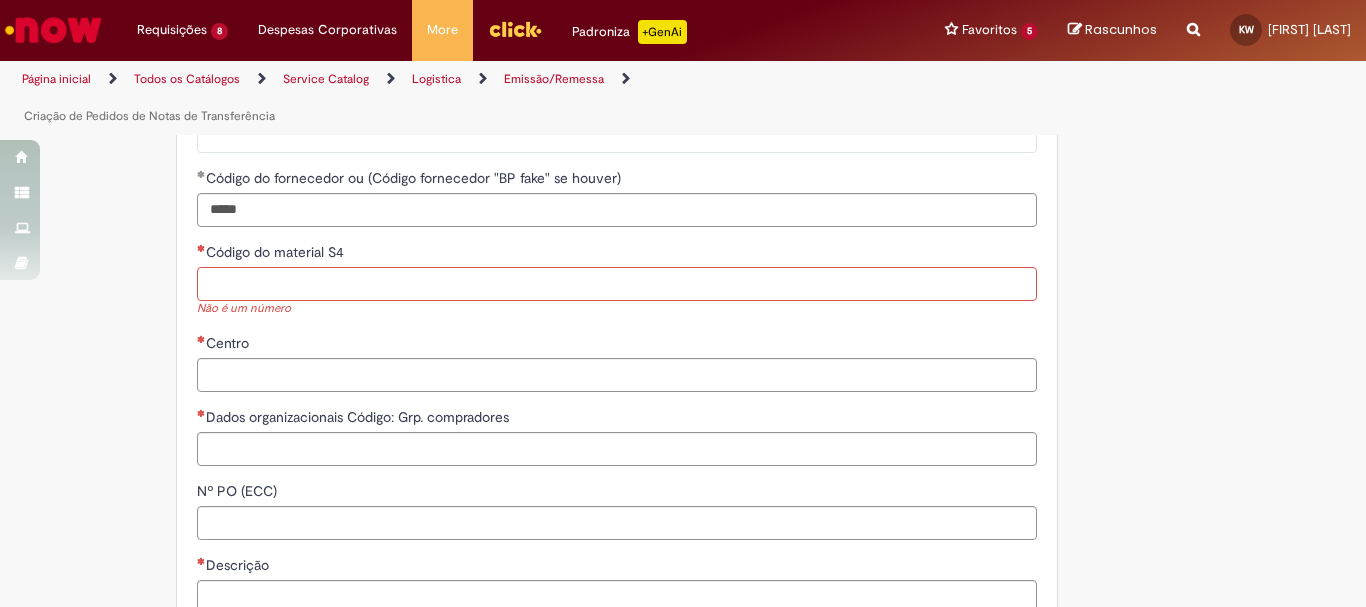 type 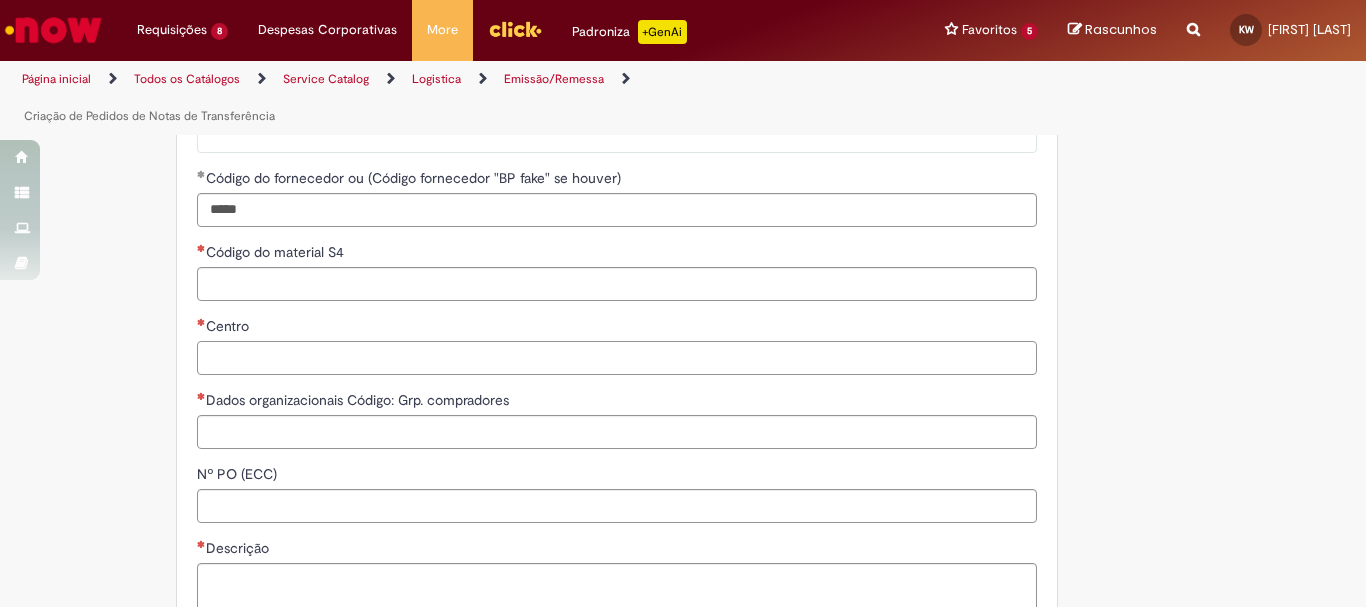 click on "**********" at bounding box center (617, 122) 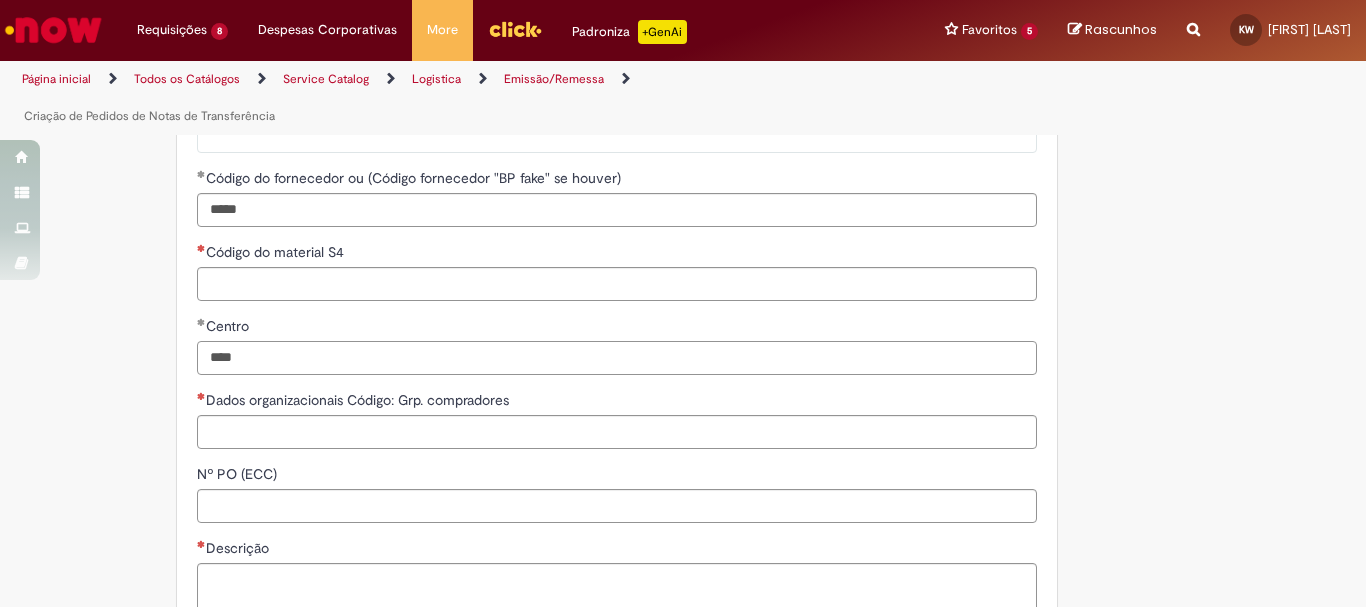 type on "****" 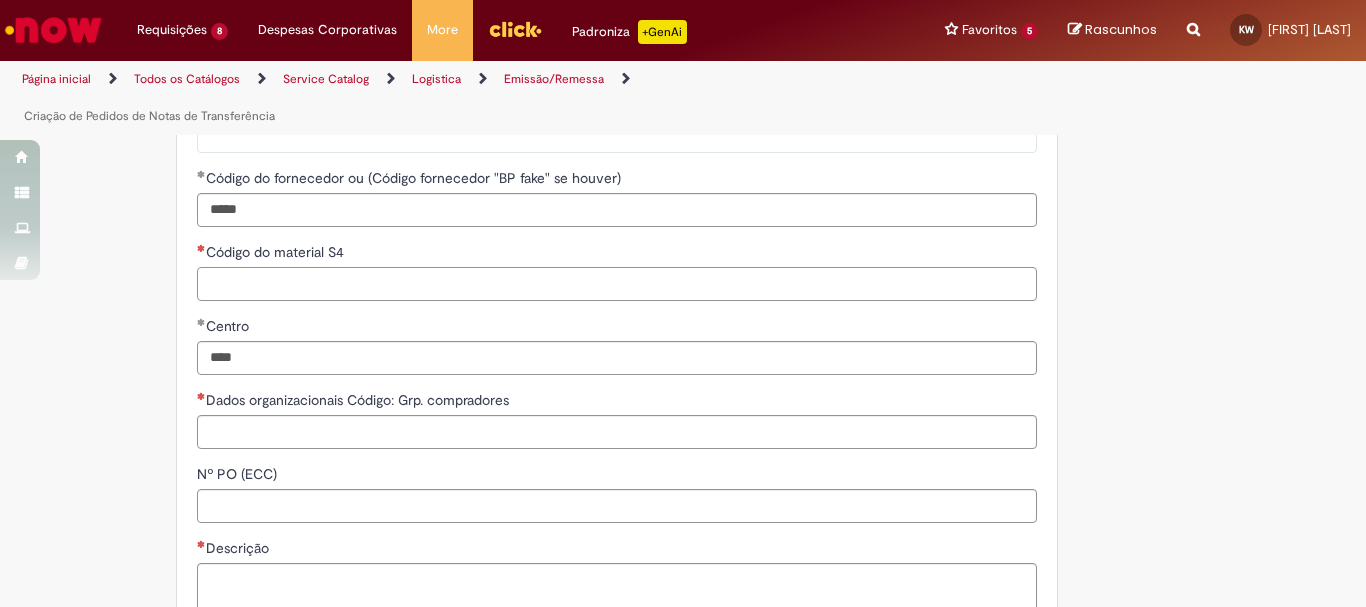 drag, startPoint x: 268, startPoint y: 248, endPoint x: 364, endPoint y: 182, distance: 116.498924 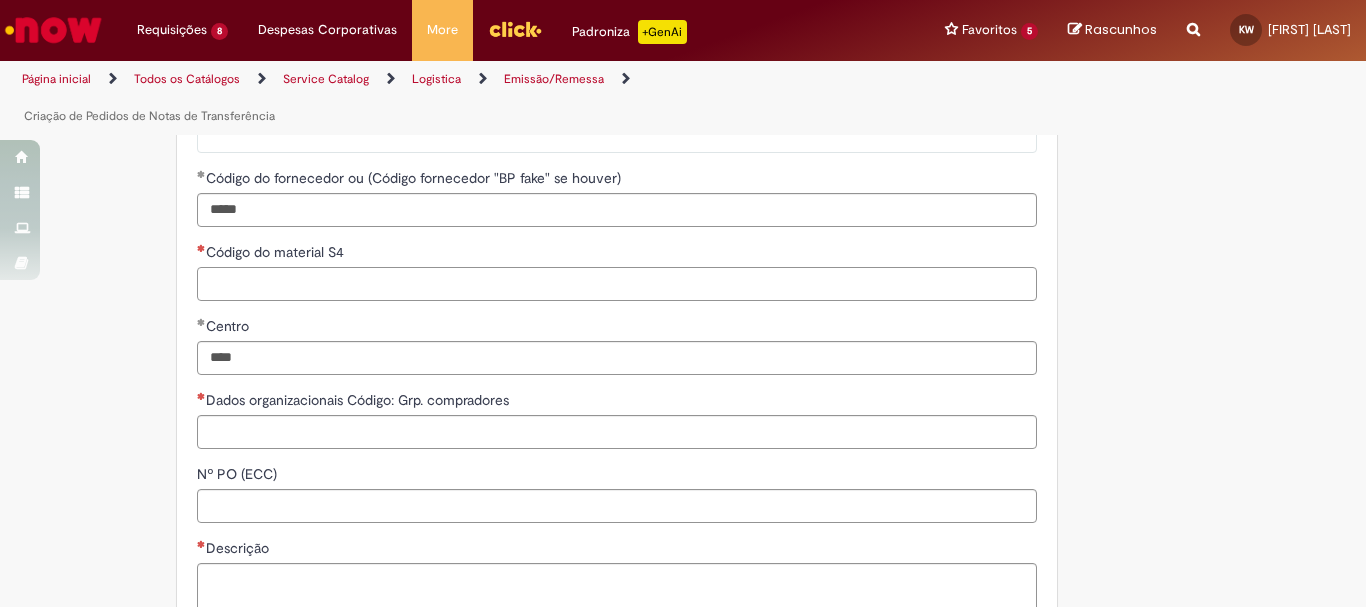 paste on "********" 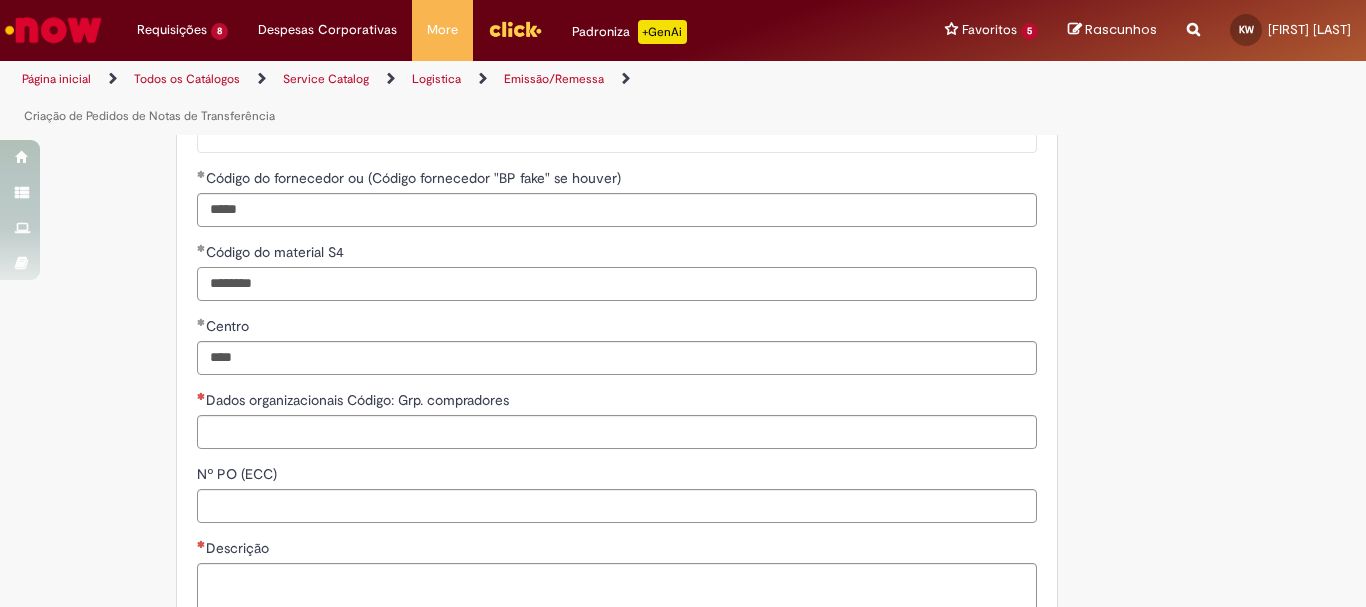 type on "********" 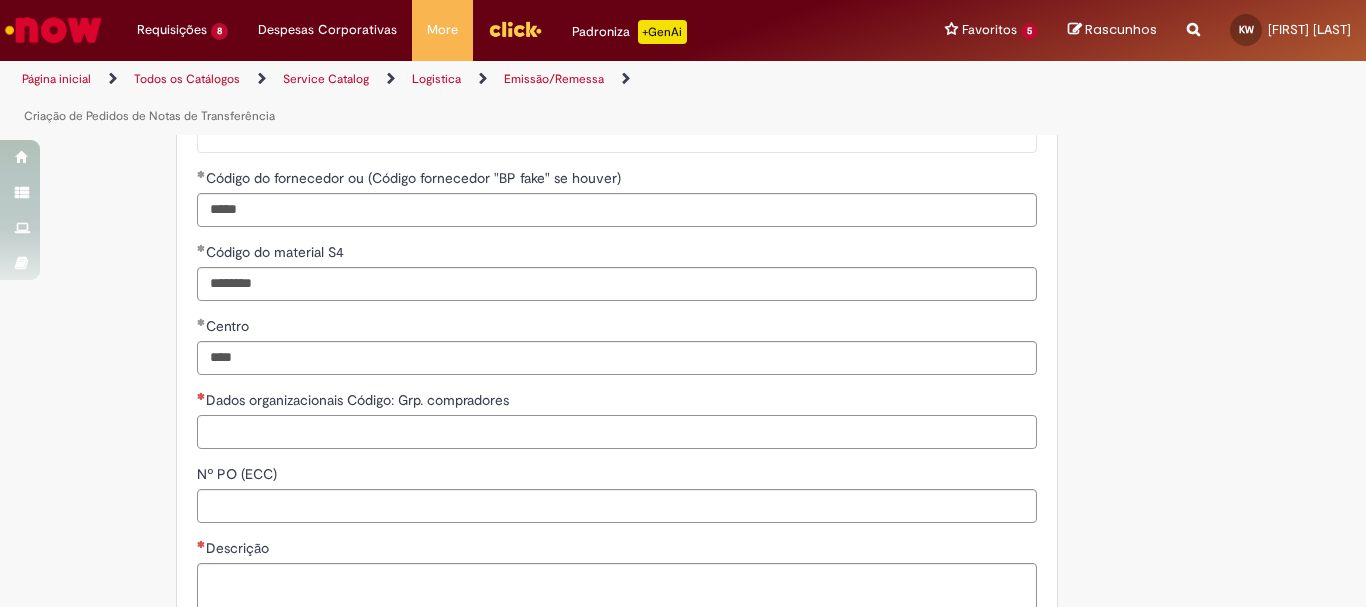 click on "Dados organizacionais Código: Grp. compradores" at bounding box center (617, 432) 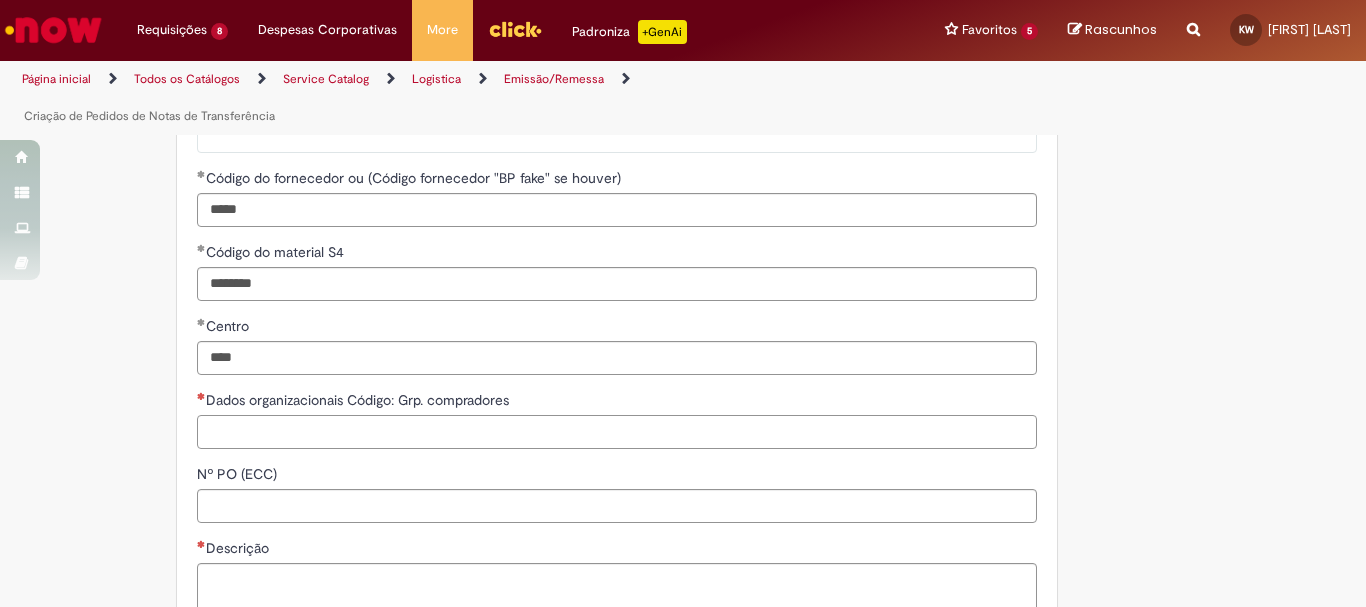 paste on "***" 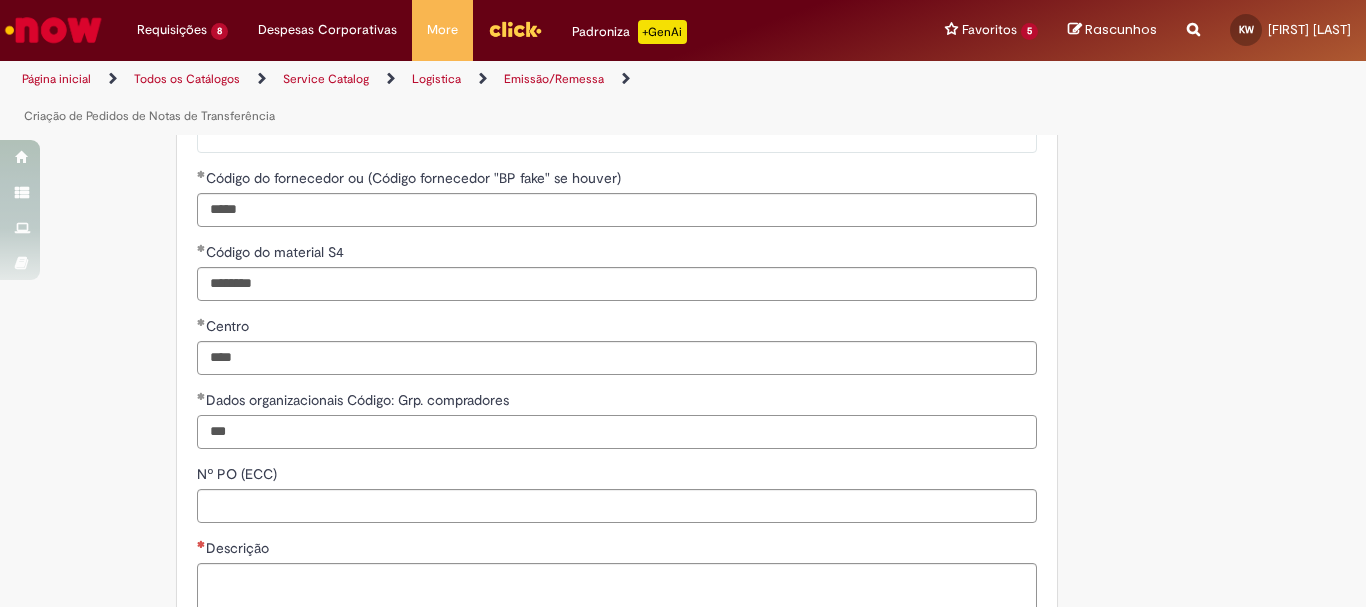 type on "***" 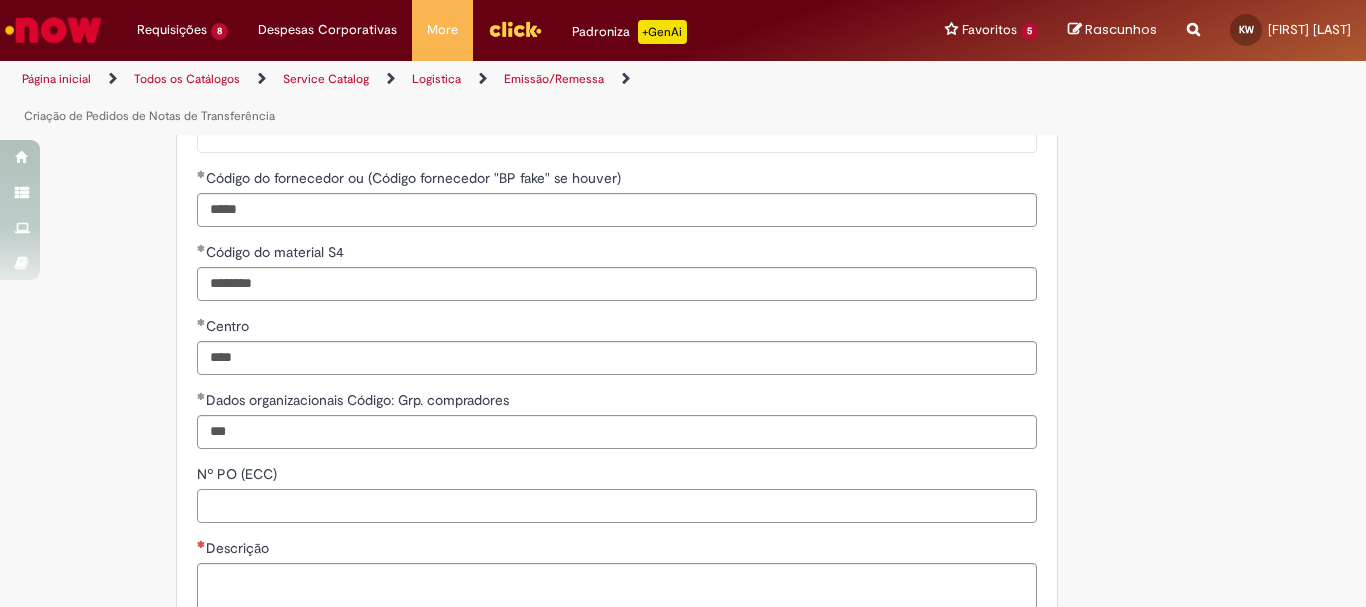 click on "Nº PO (ECC)" at bounding box center (617, 506) 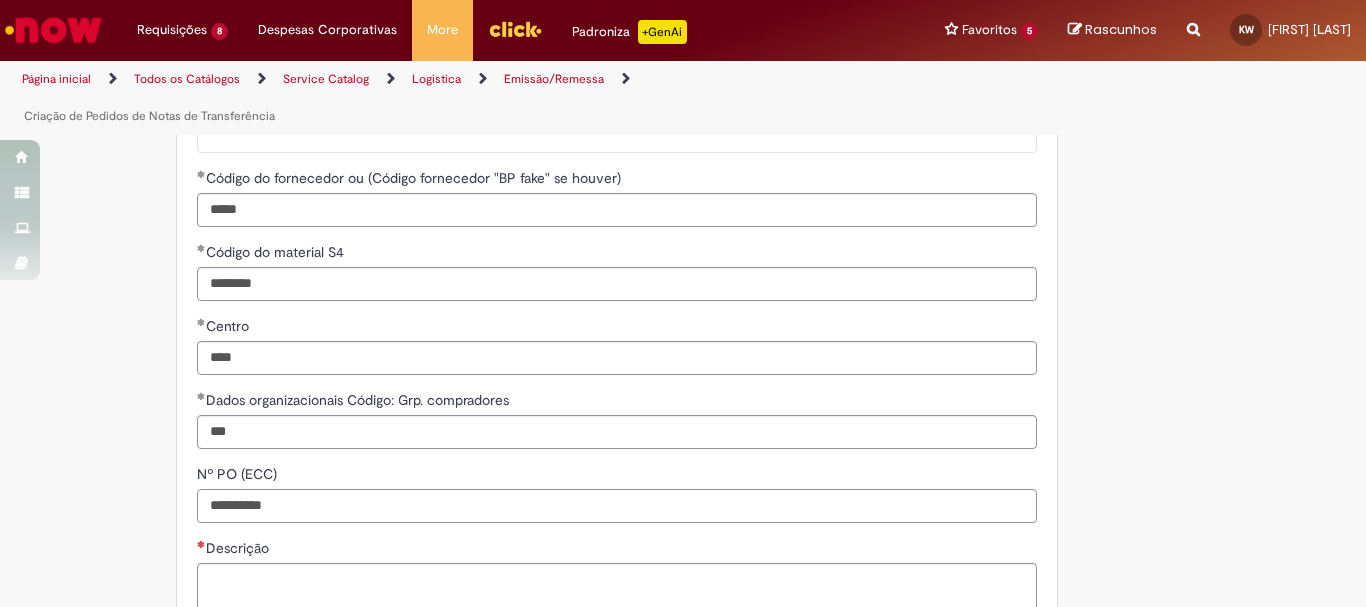 type on "**********" 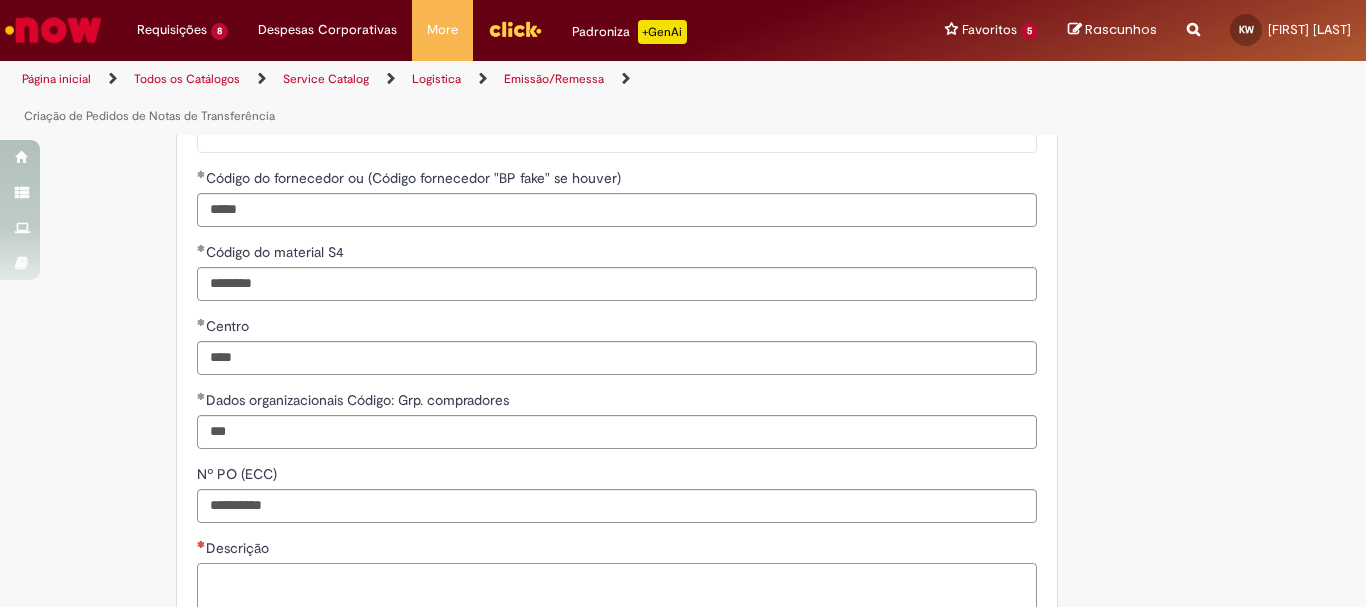 click on "Descrição" at bounding box center [617, 590] 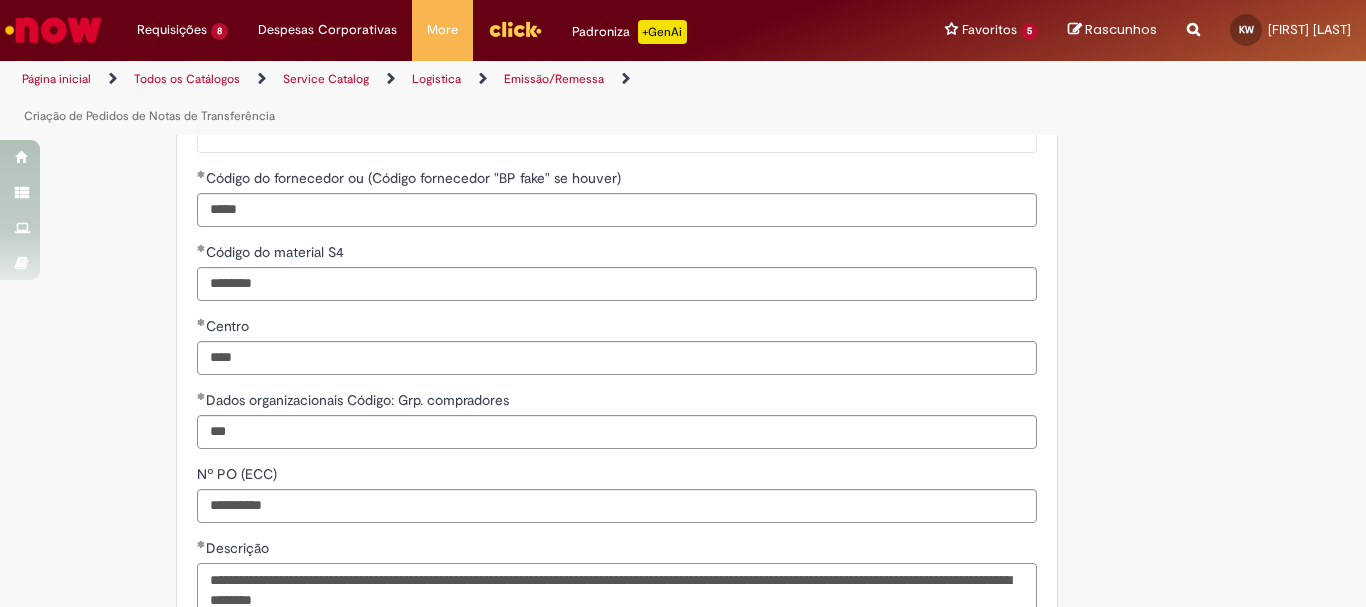 scroll, scrollTop: 900, scrollLeft: 0, axis: vertical 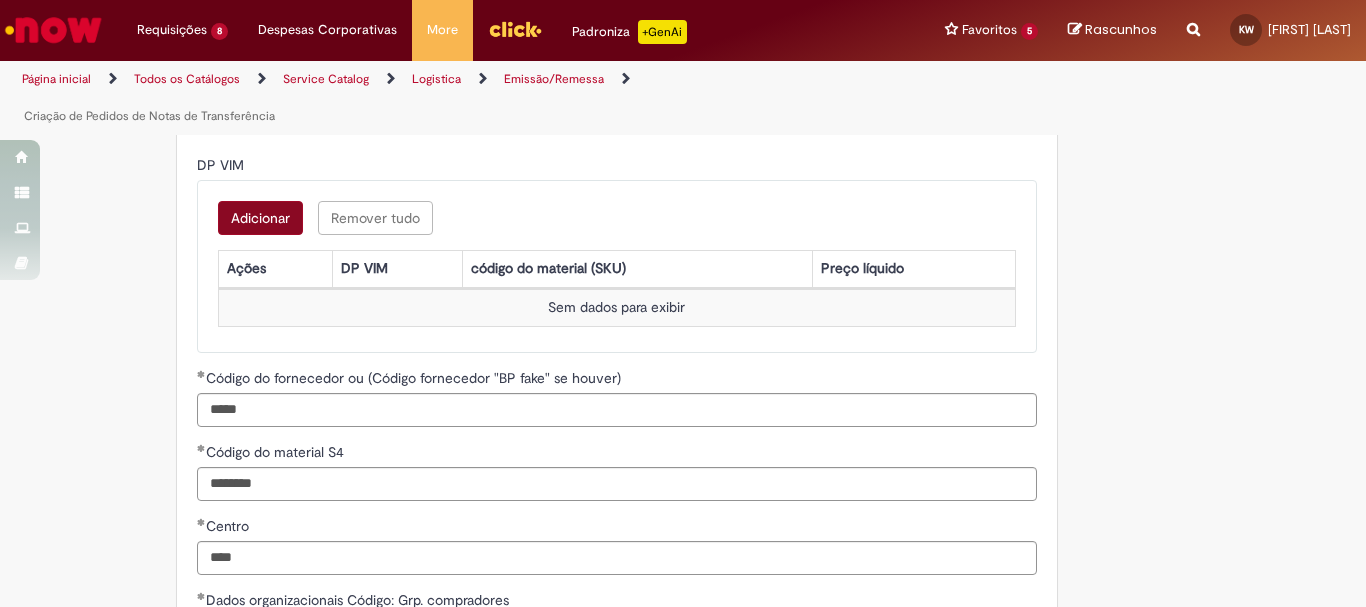 type on "**********" 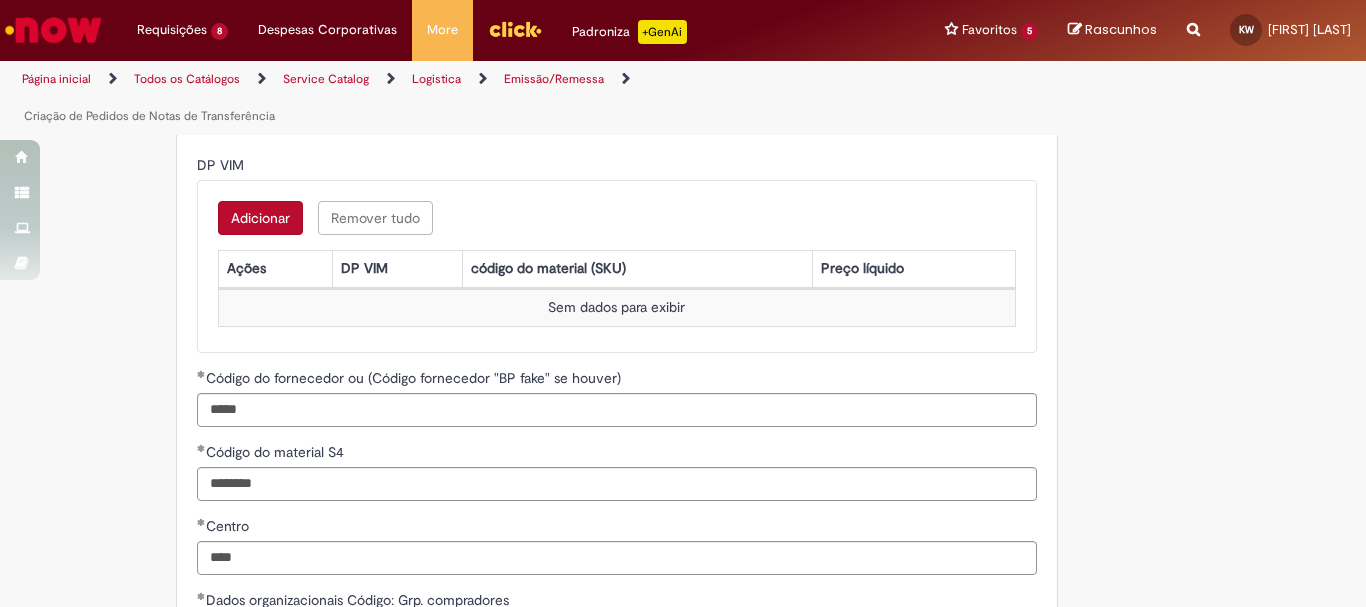 click on "Adicionar" at bounding box center (260, 218) 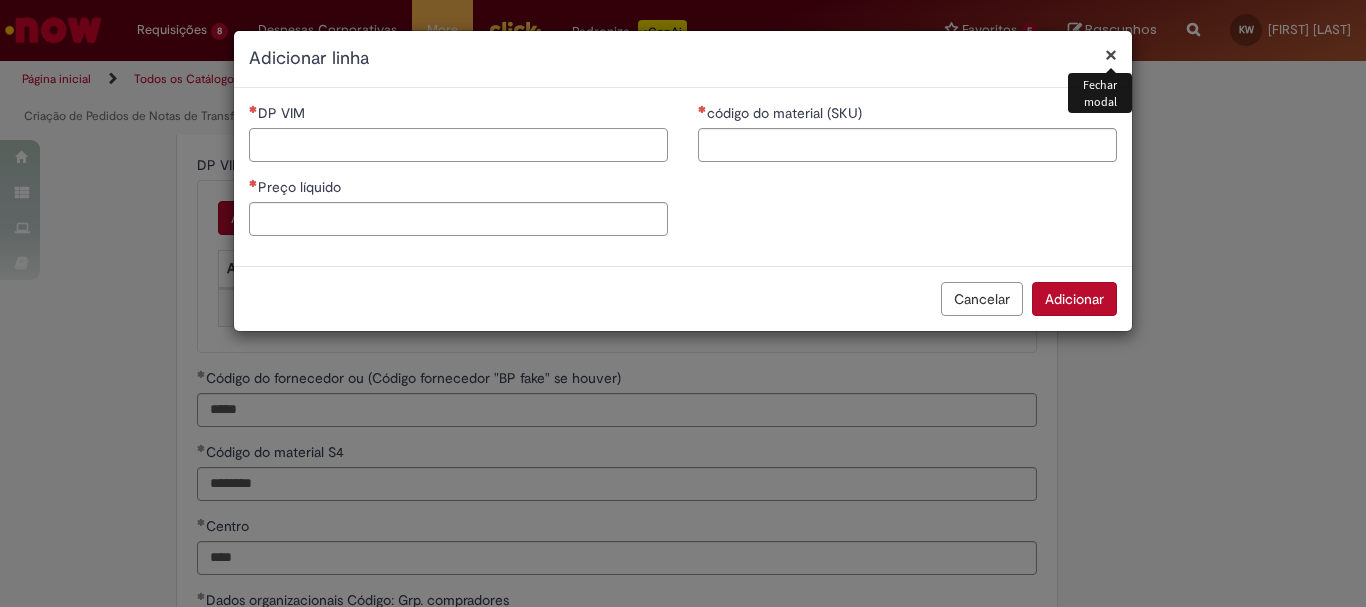 click on "DP VIM" at bounding box center (458, 145) 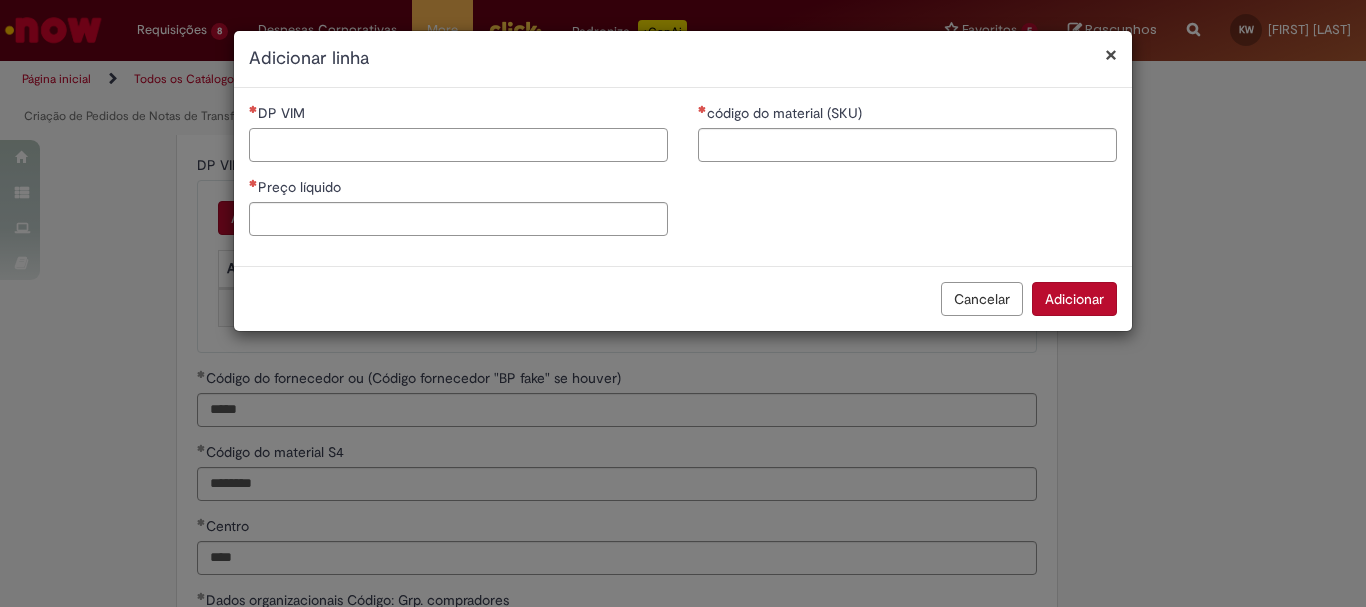 paste on "*******" 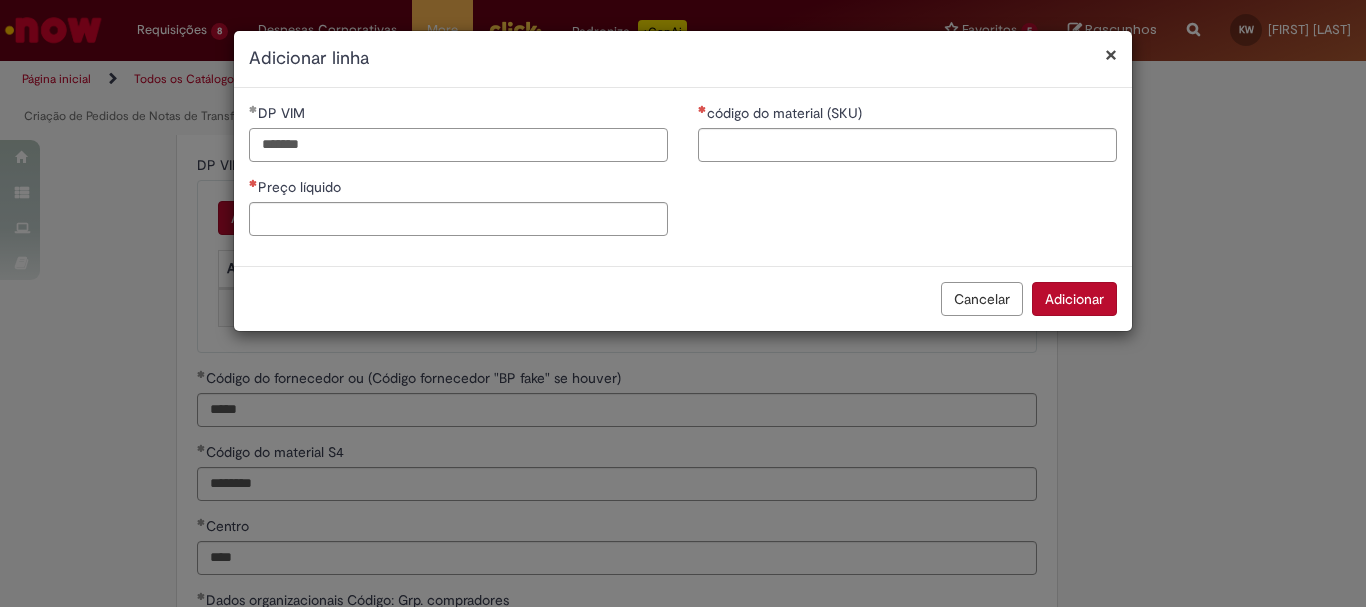 type on "*******" 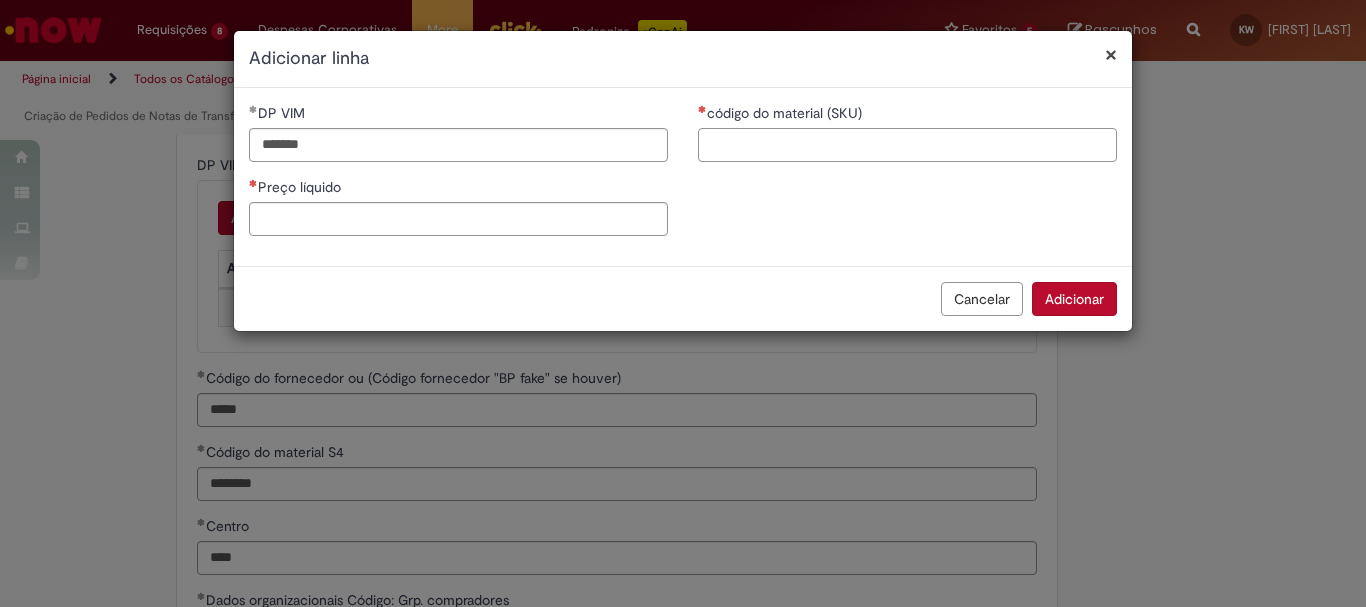 click on "código do material (SKU)" at bounding box center (907, 145) 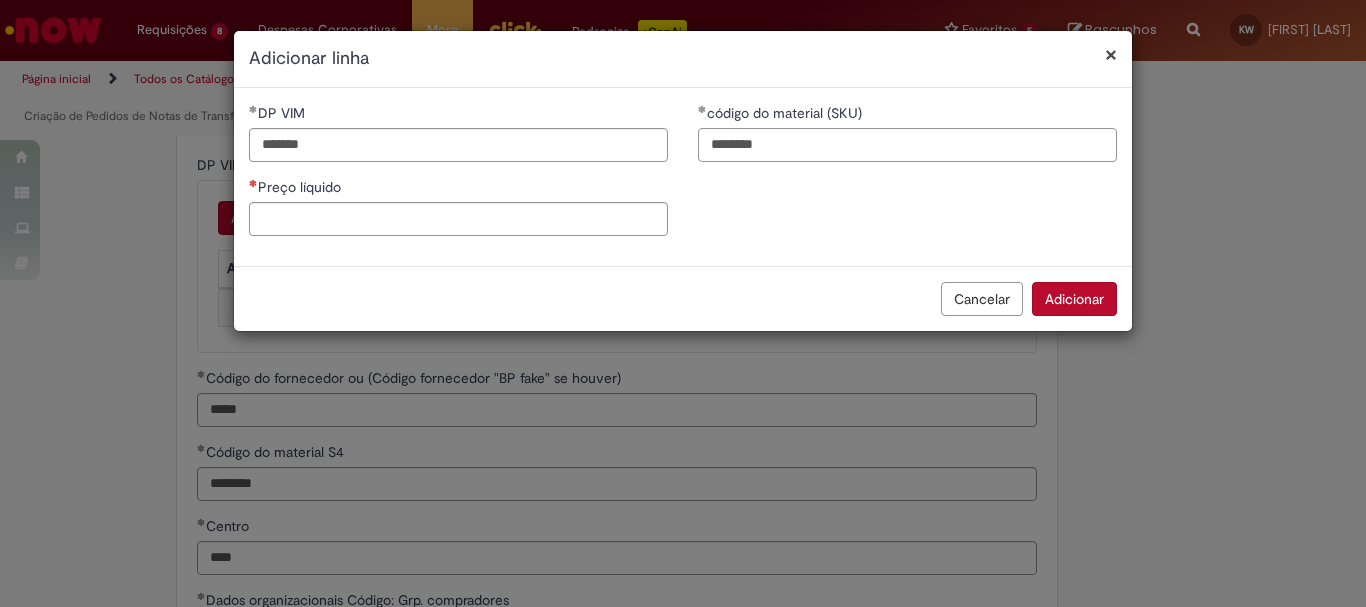 type on "********" 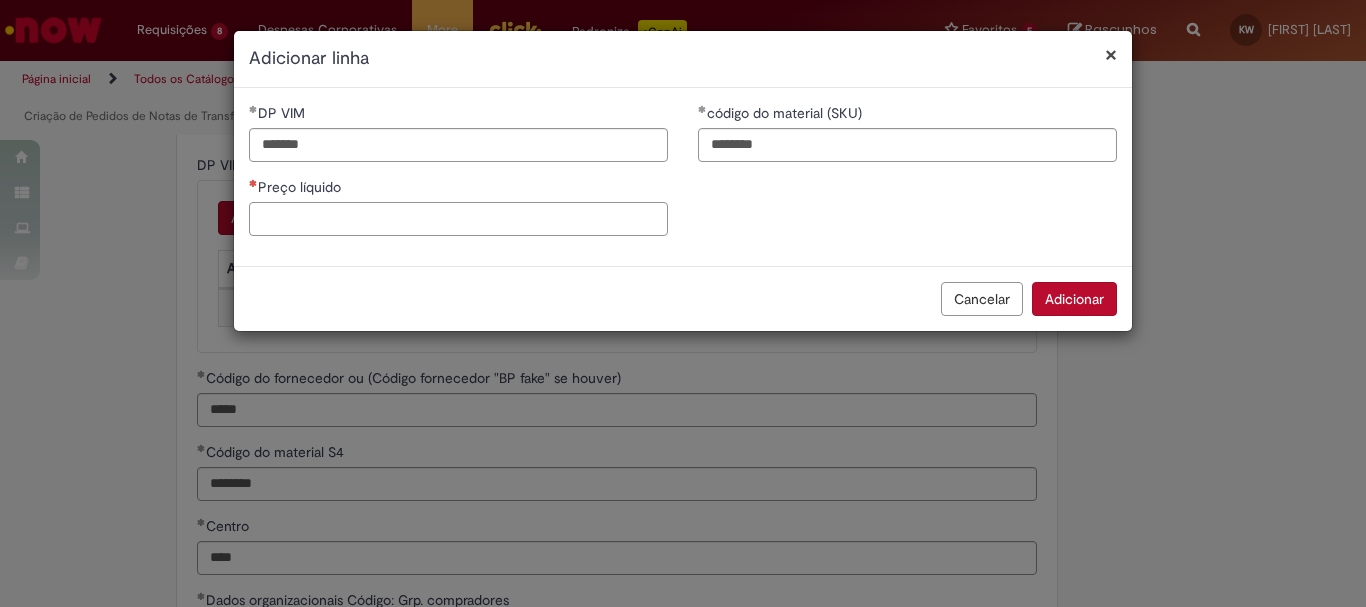 click on "Preço líquido" at bounding box center [458, 219] 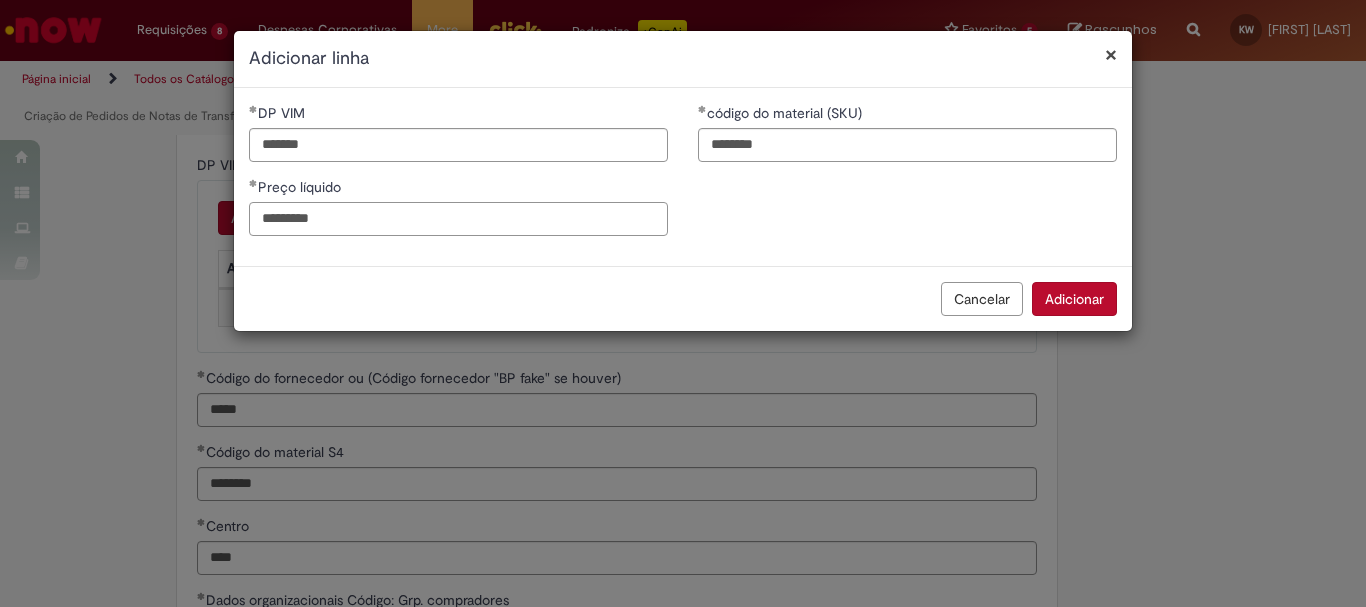 click on "*********" at bounding box center [458, 219] 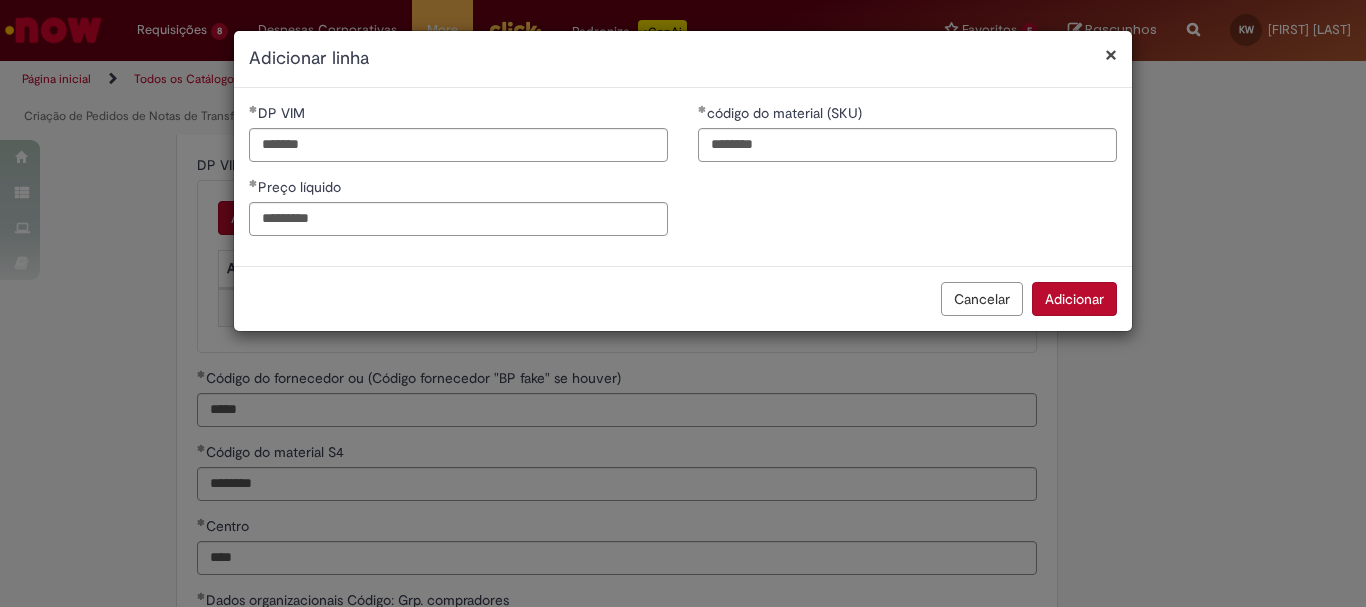 type on "****" 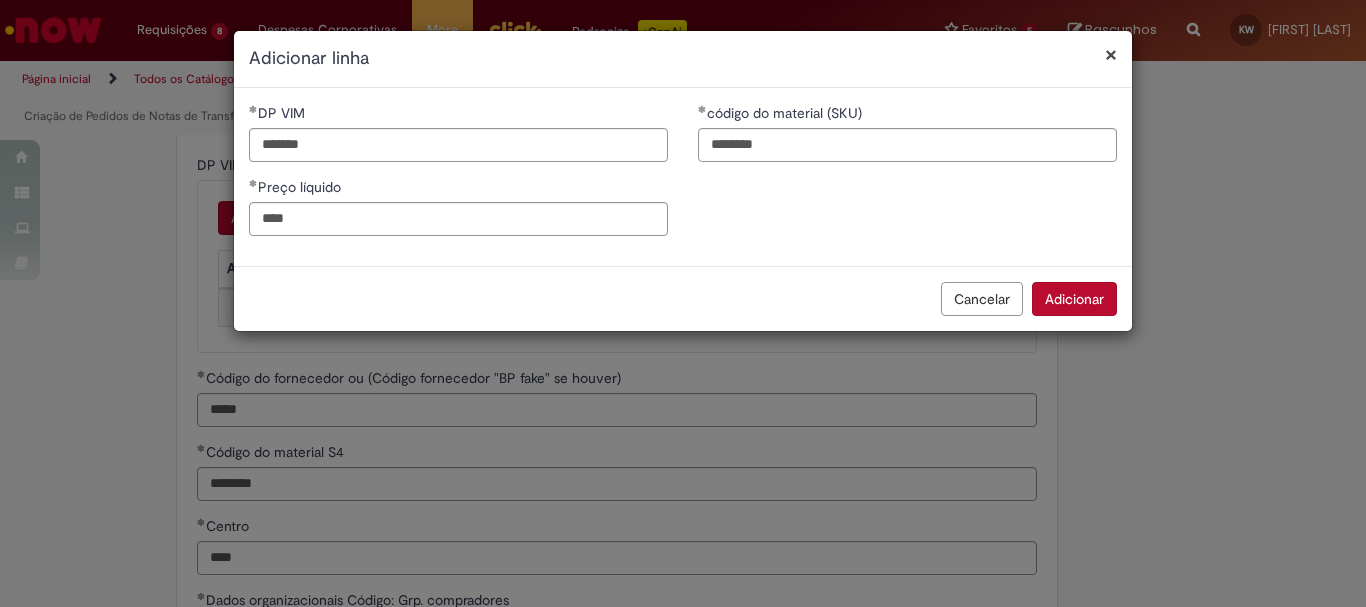 click on "Adicionar" at bounding box center (1074, 299) 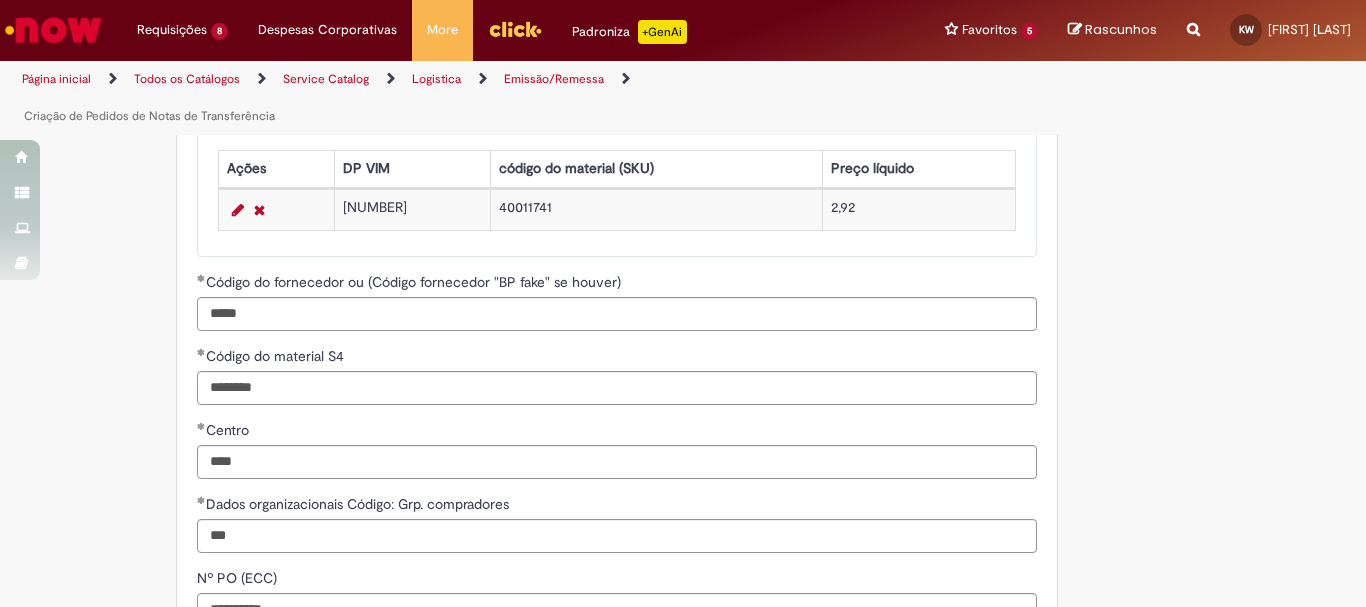 scroll, scrollTop: 1339, scrollLeft: 0, axis: vertical 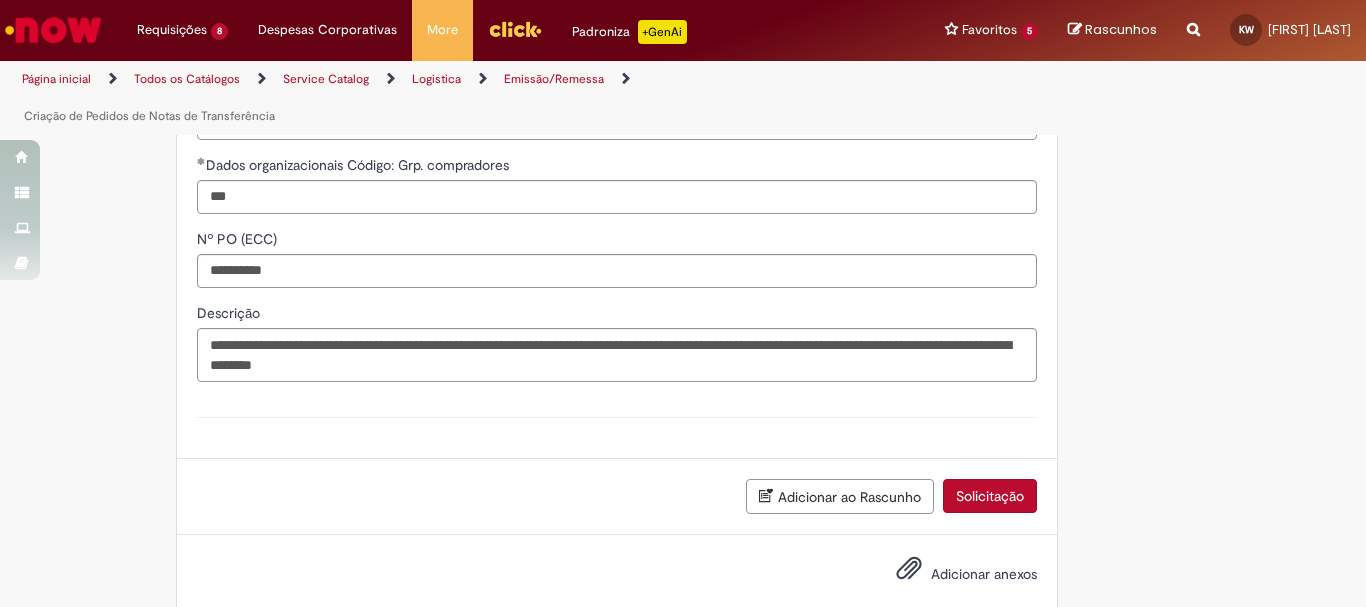 click on "Solicitação" at bounding box center [990, 496] 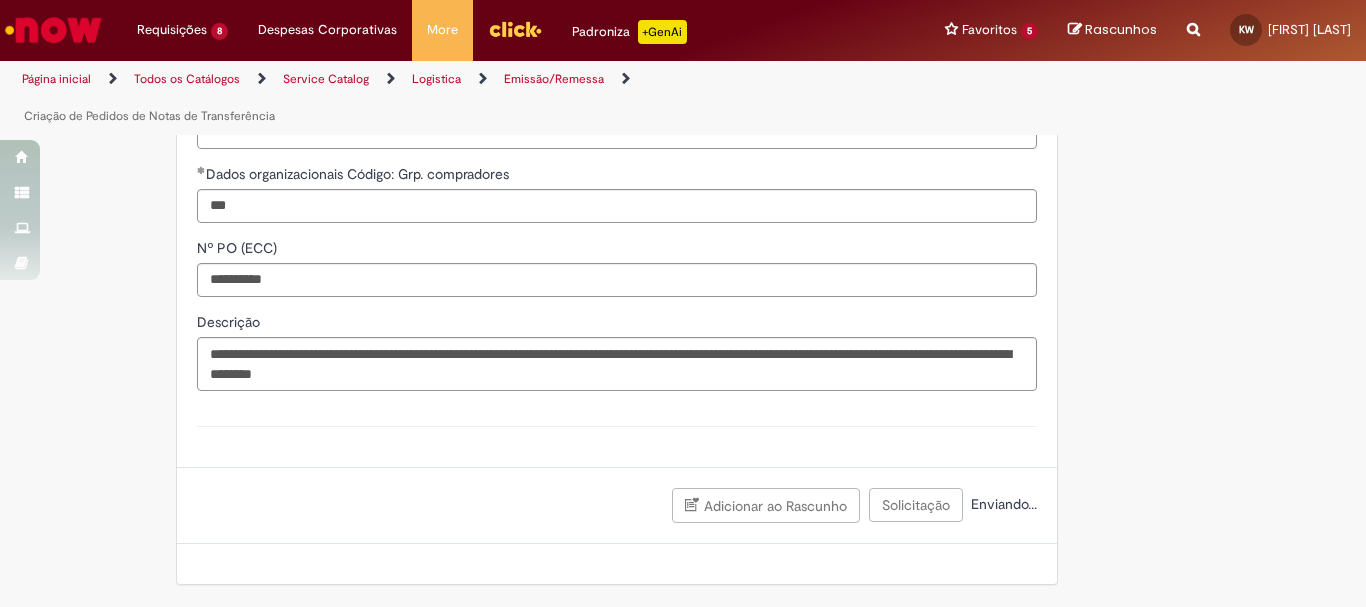 scroll, scrollTop: 1293, scrollLeft: 0, axis: vertical 